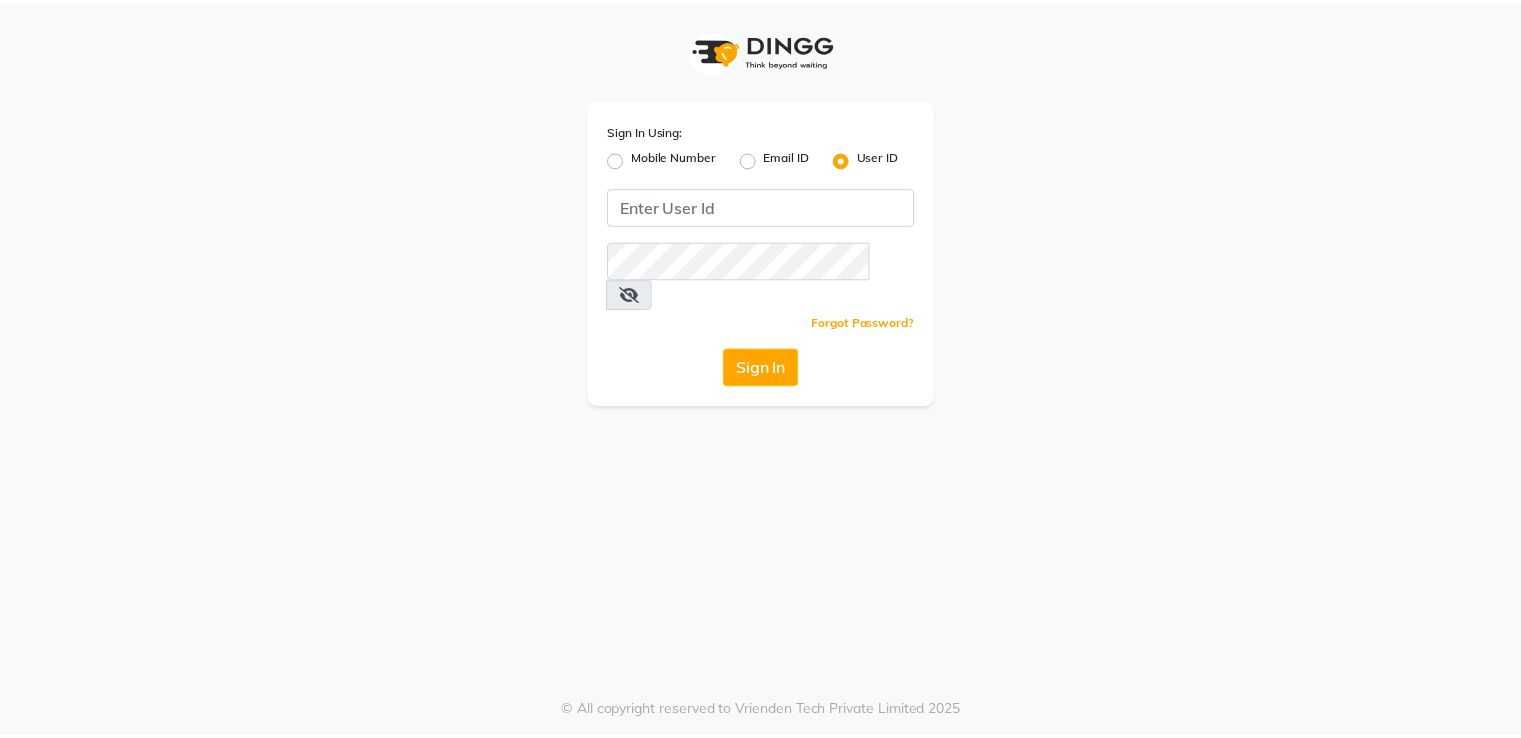 scroll, scrollTop: 0, scrollLeft: 0, axis: both 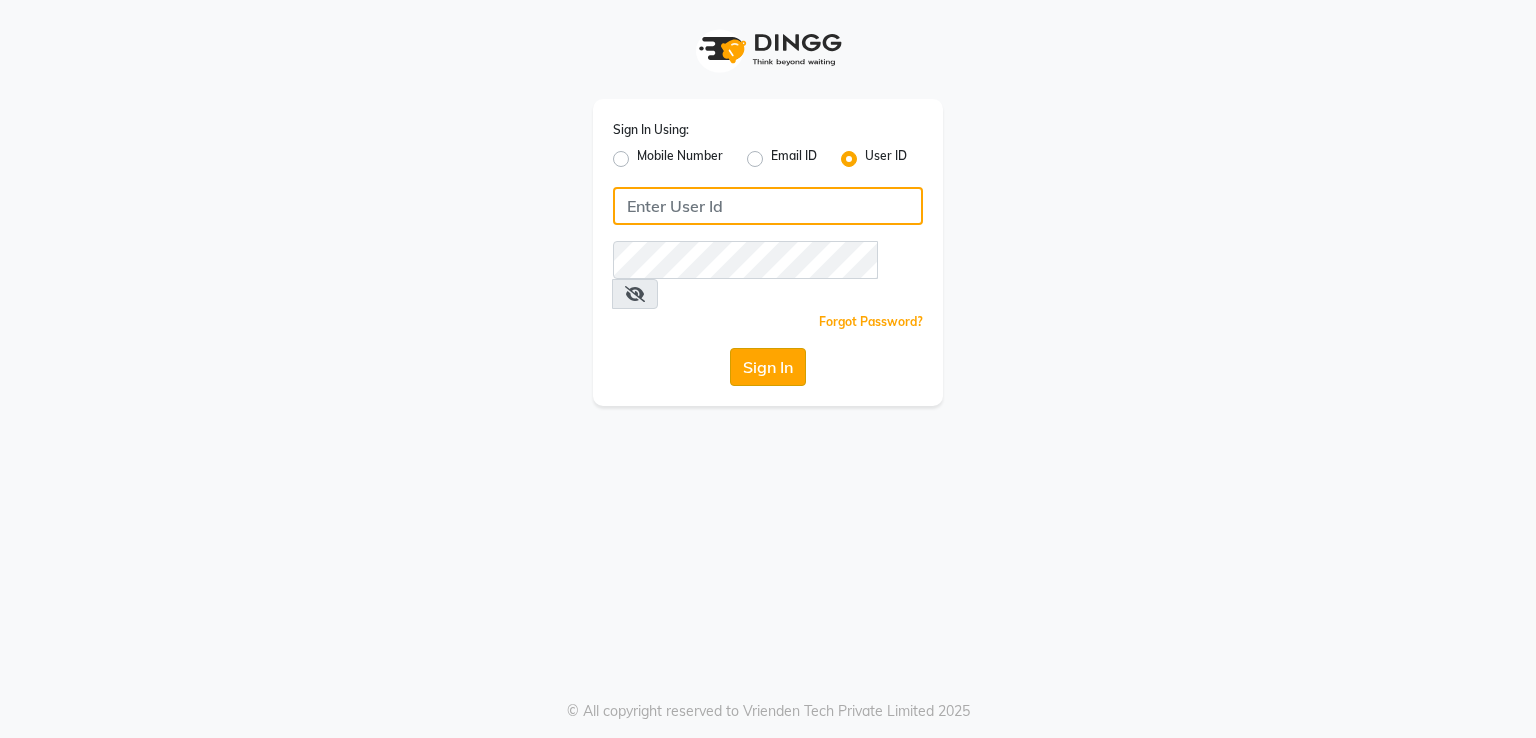 type on "[NAME]" 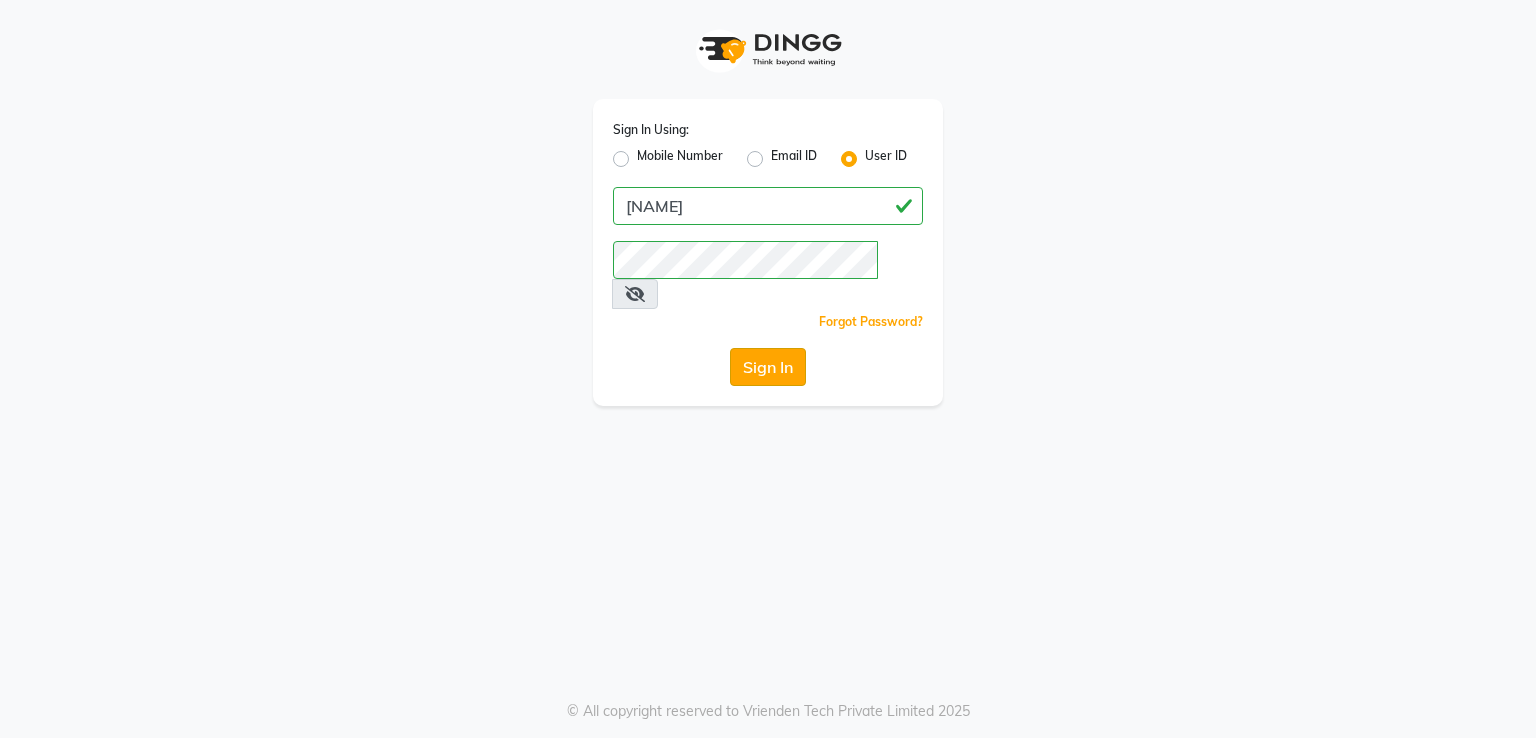 click on "Sign In" 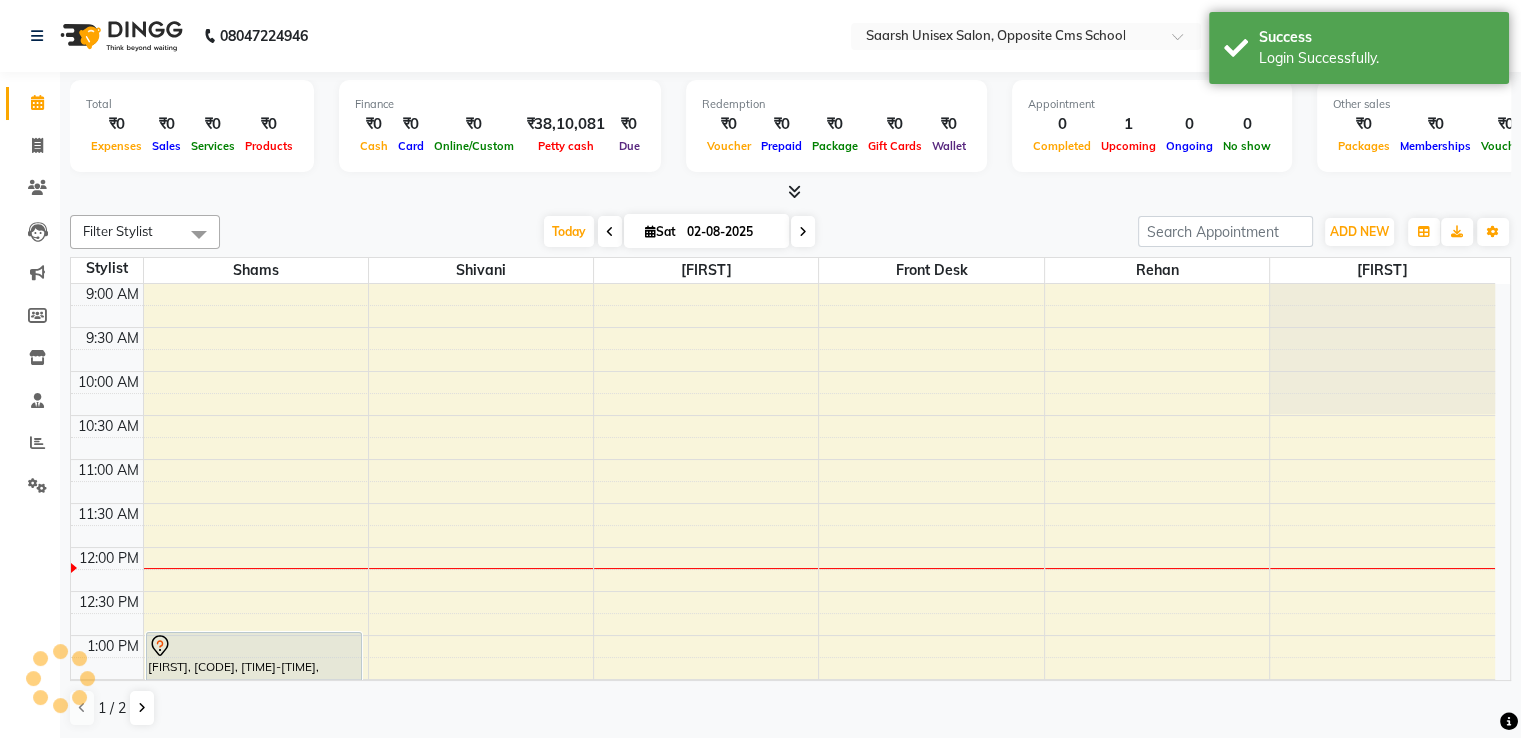 scroll, scrollTop: 0, scrollLeft: 0, axis: both 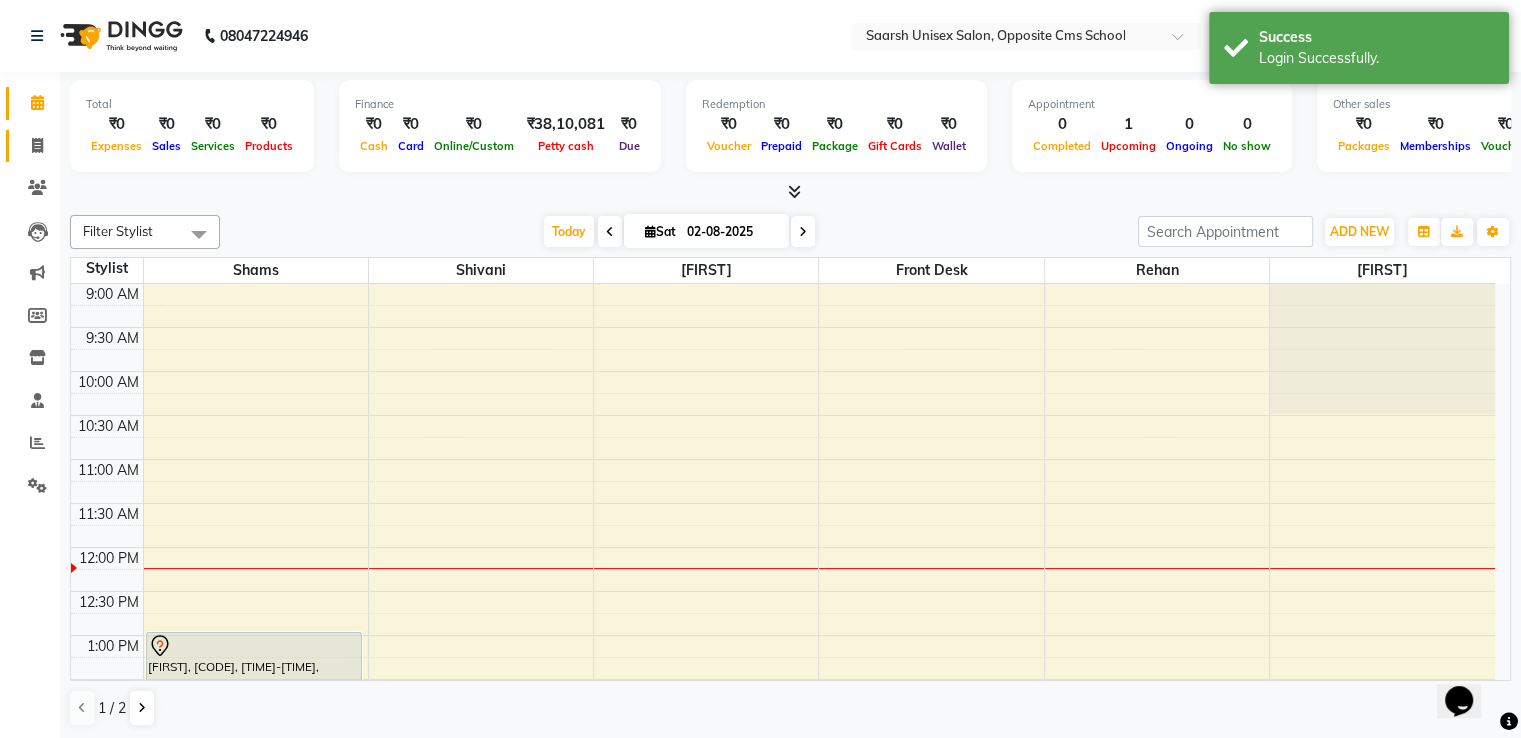 click 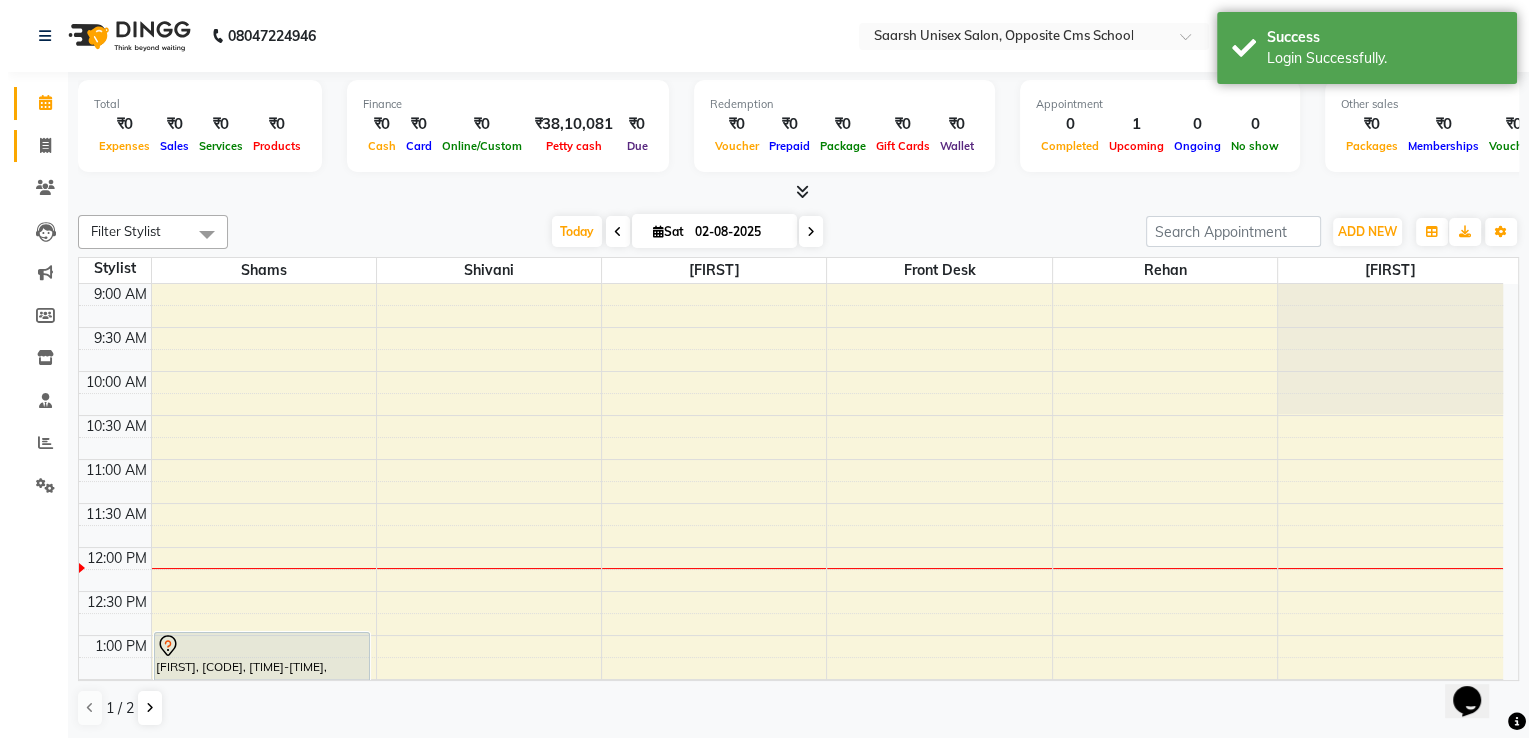 scroll, scrollTop: 0, scrollLeft: 0, axis: both 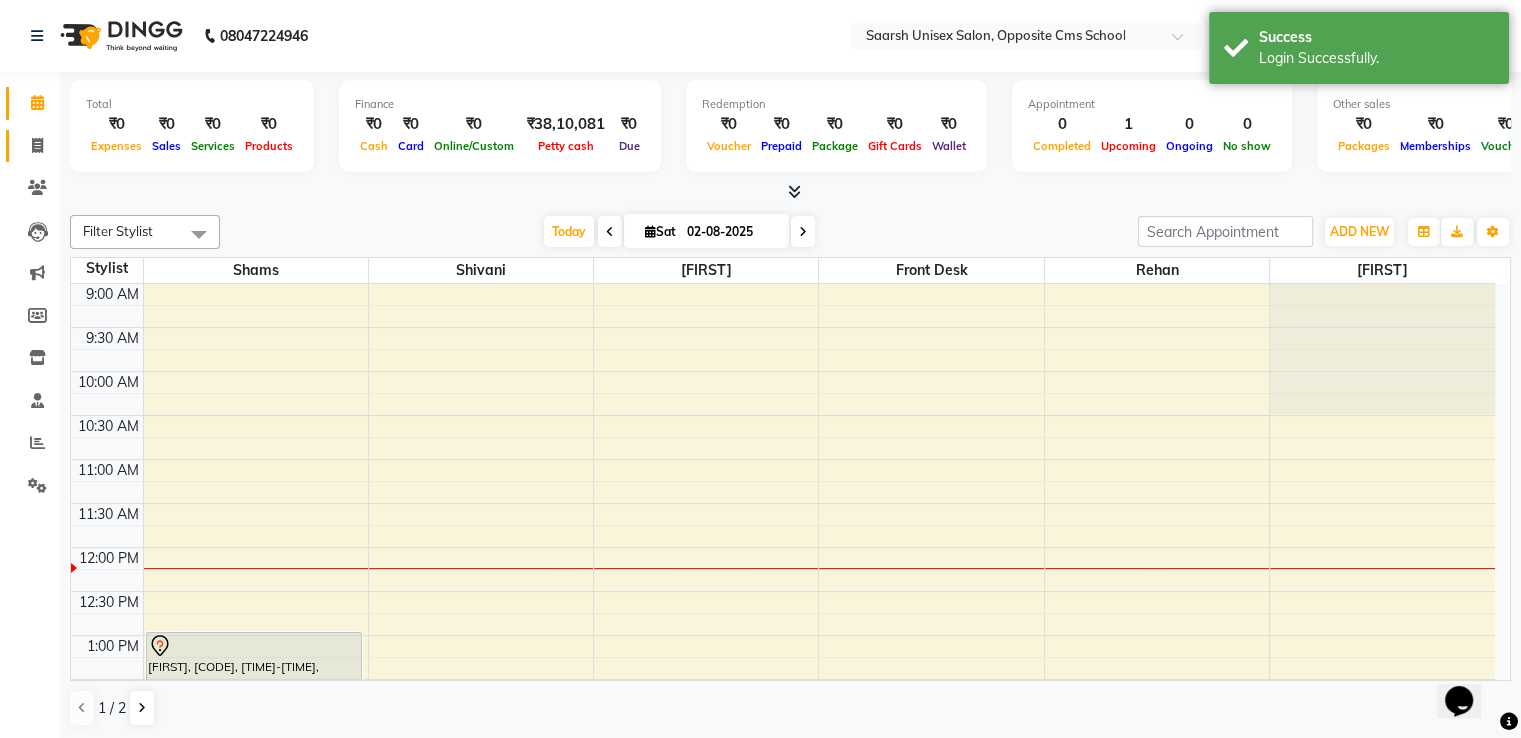 select on "service" 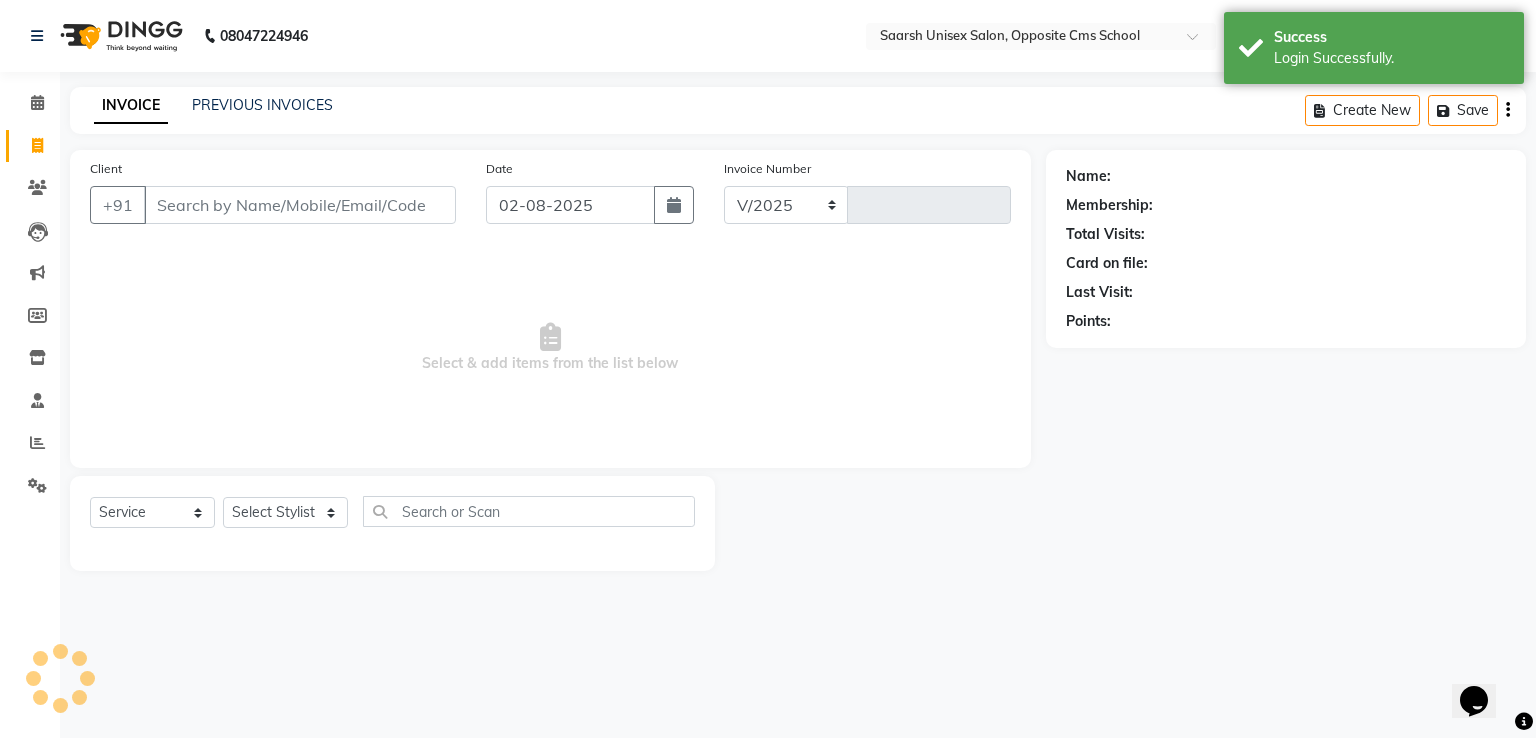 select on "3962" 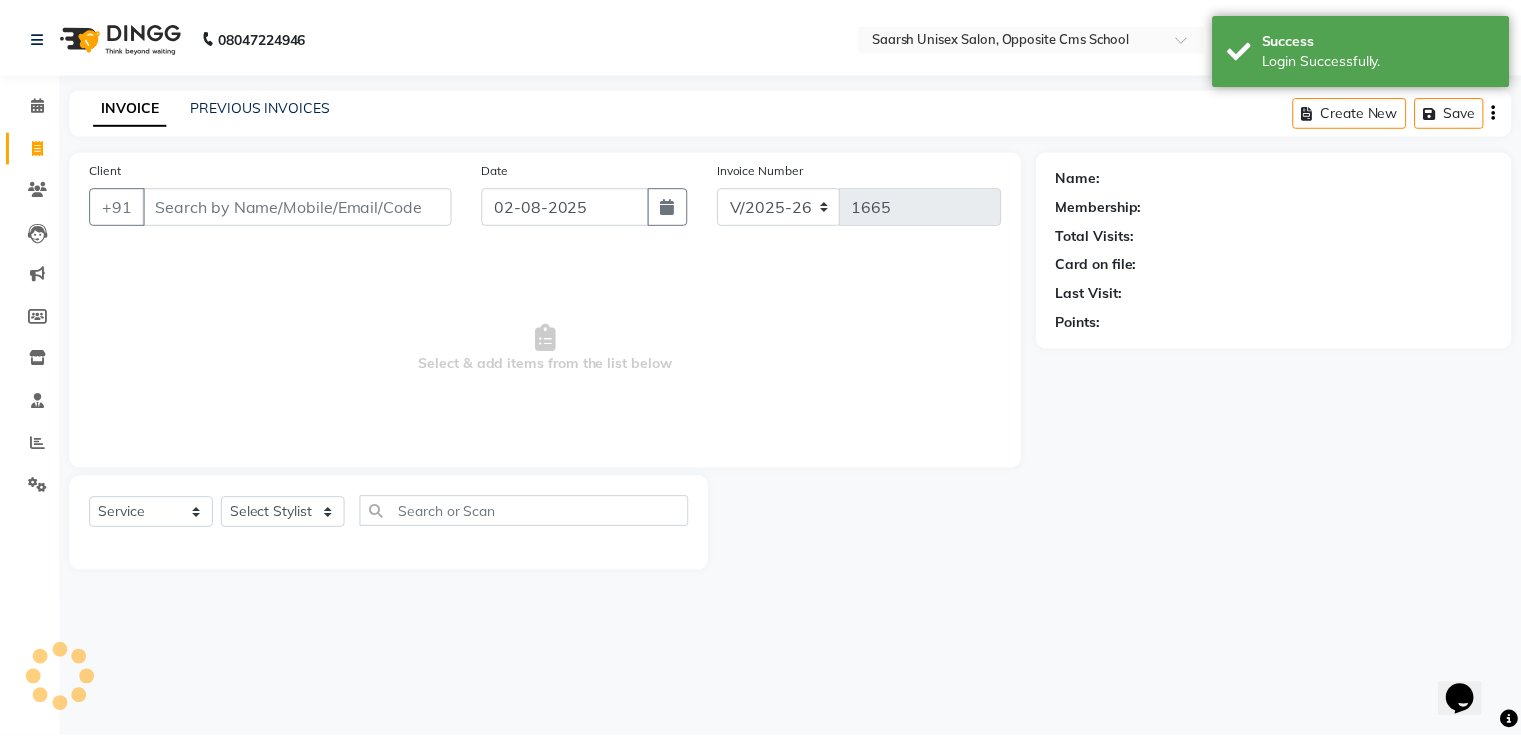 scroll, scrollTop: 0, scrollLeft: 0, axis: both 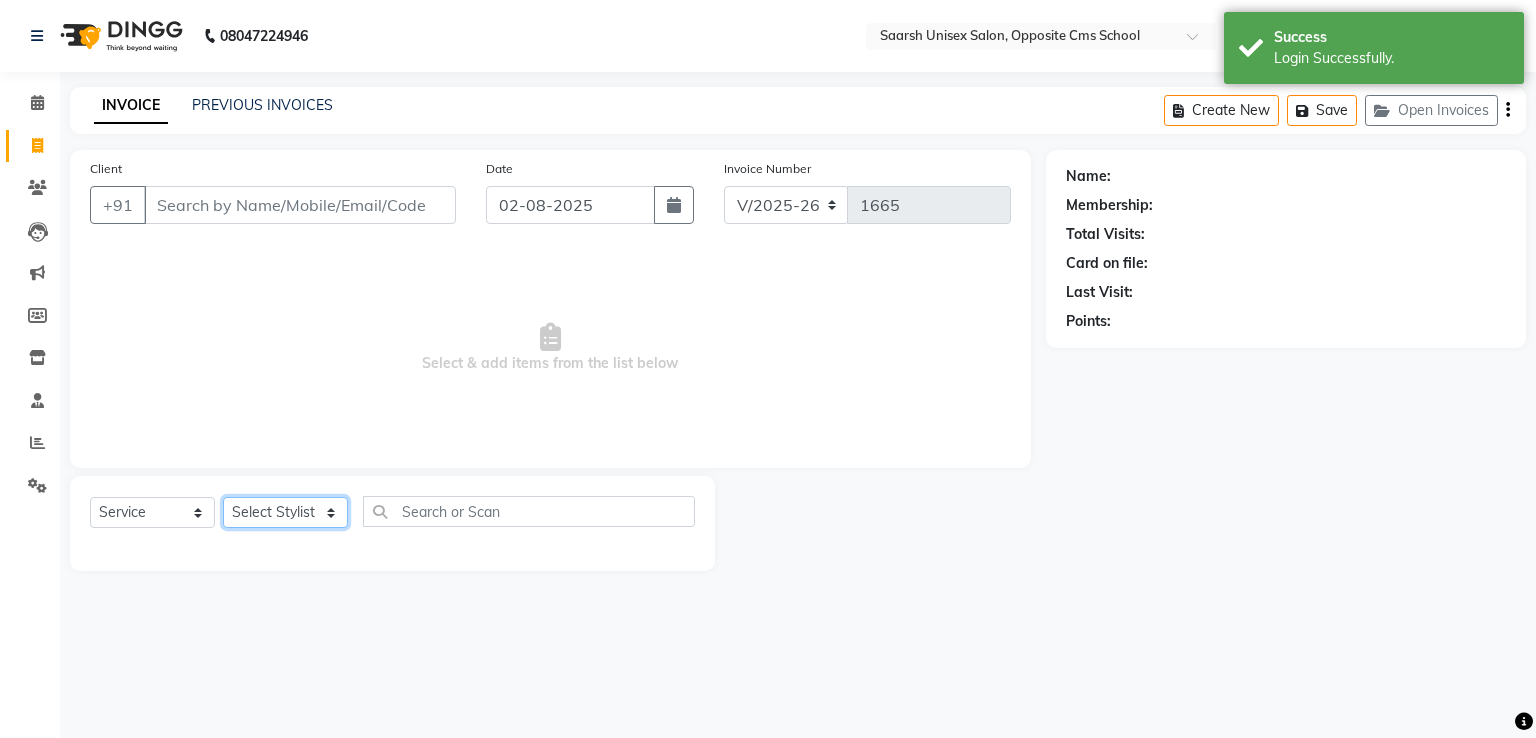 click on "Select Stylist" 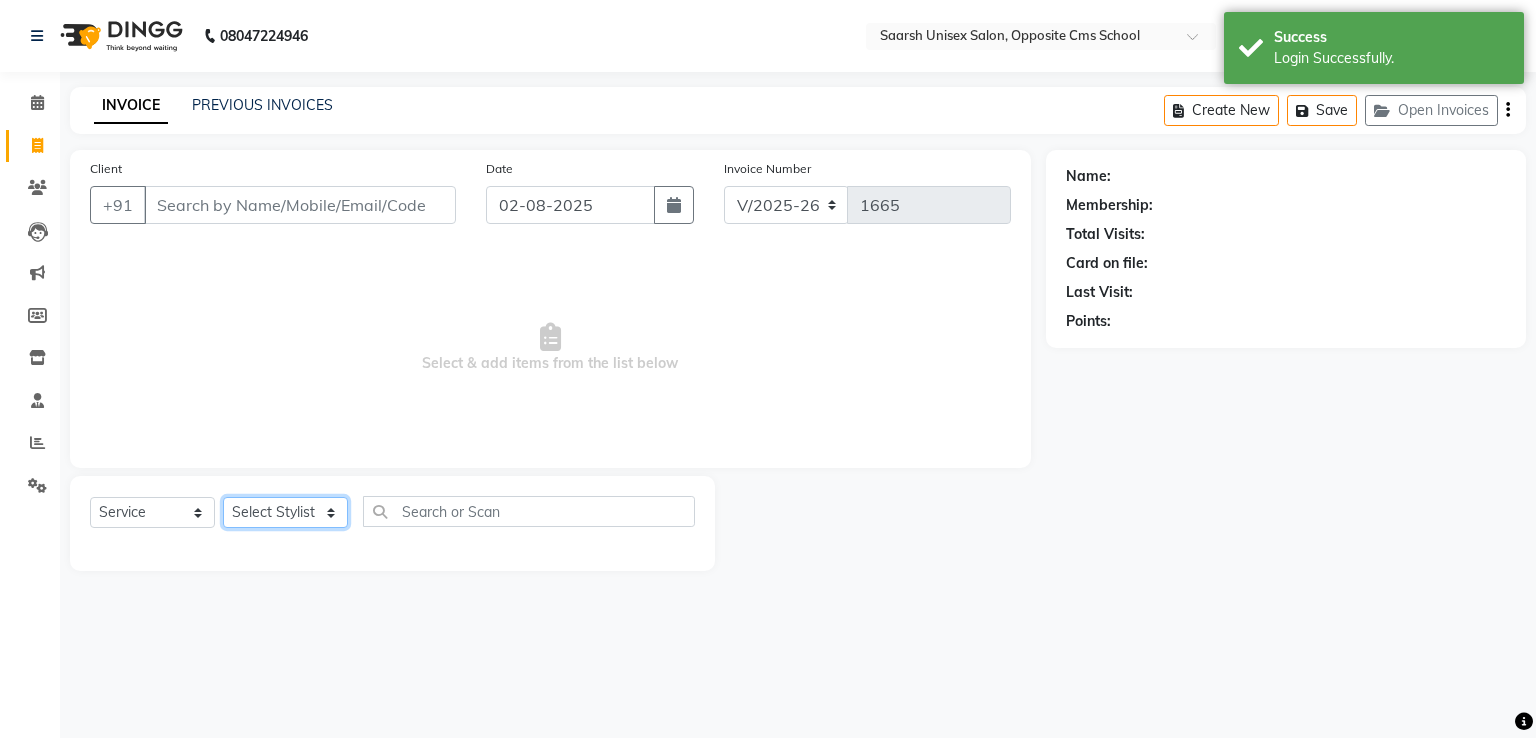 select on "32207" 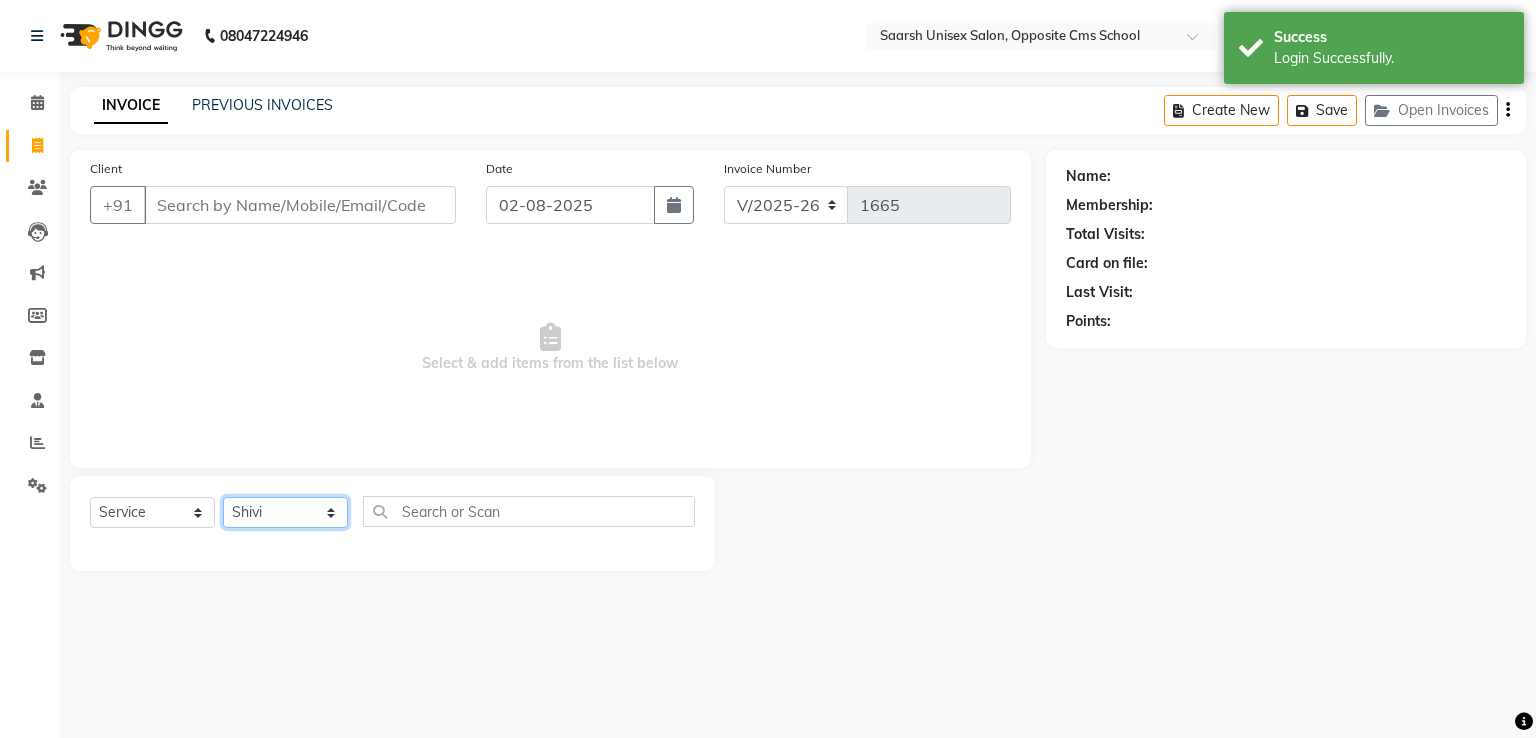 click on "Select Stylist Bablu Dinesh Pal Front Desk Rehan Sadhna Sapna Shams Shivani Shivi Utkarsh Saraswat" 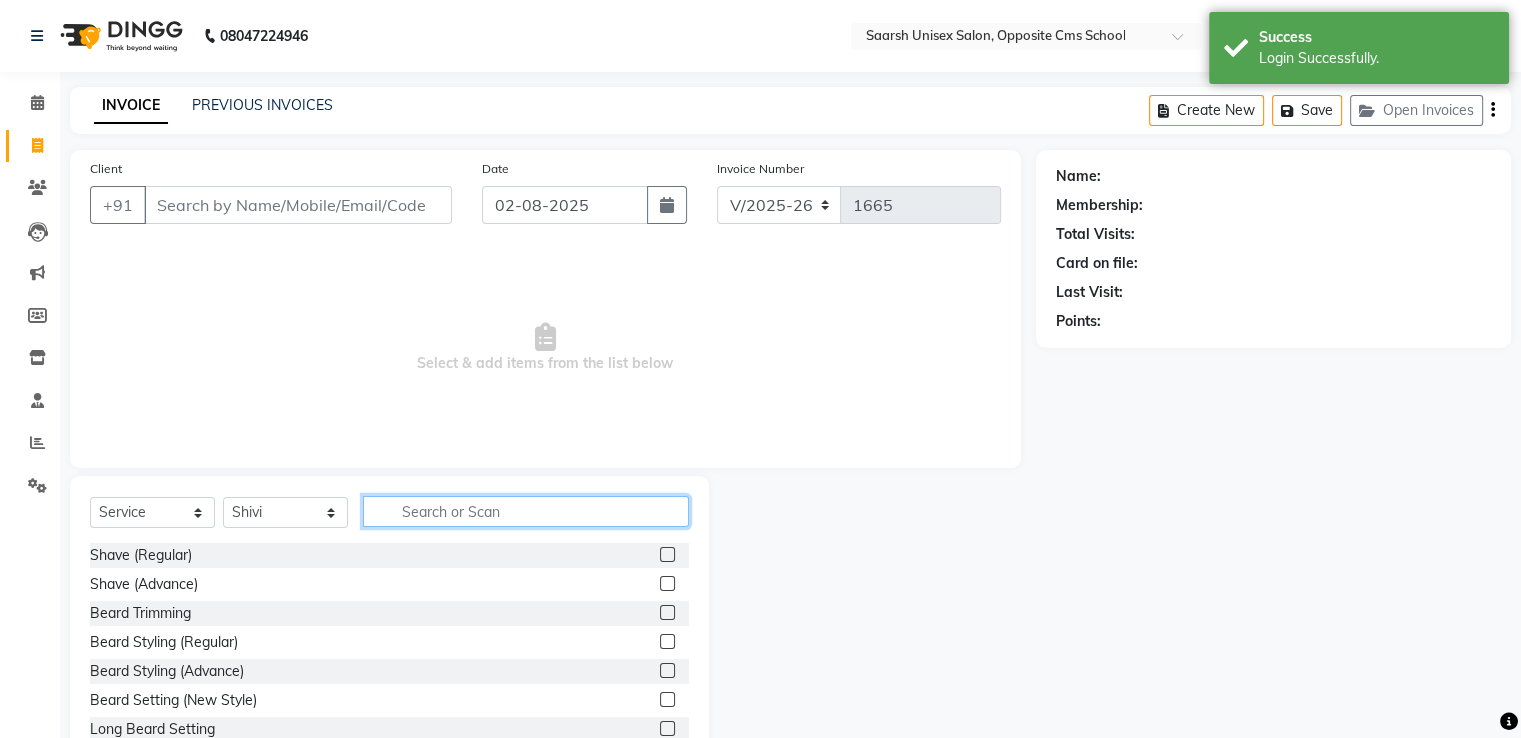 click 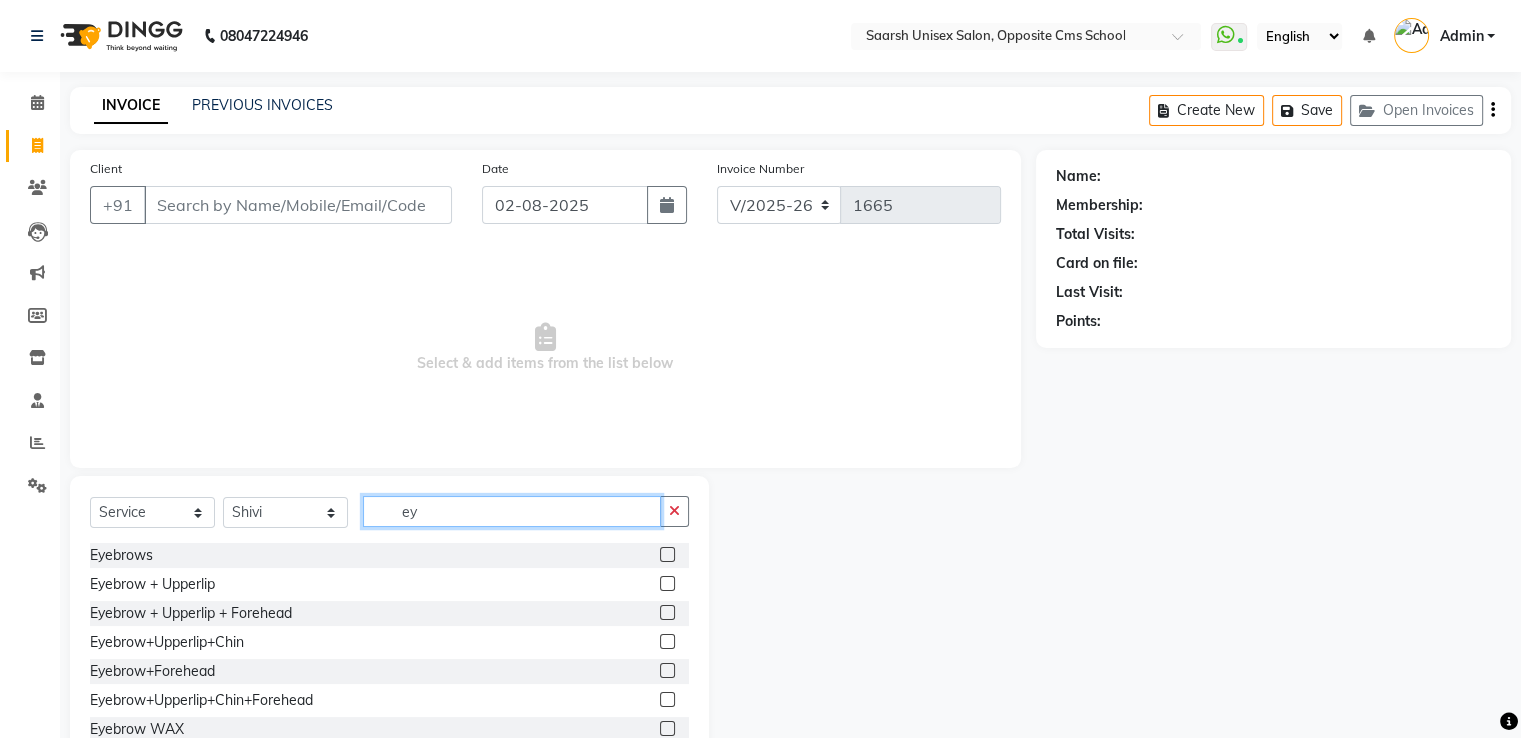 type on "ey" 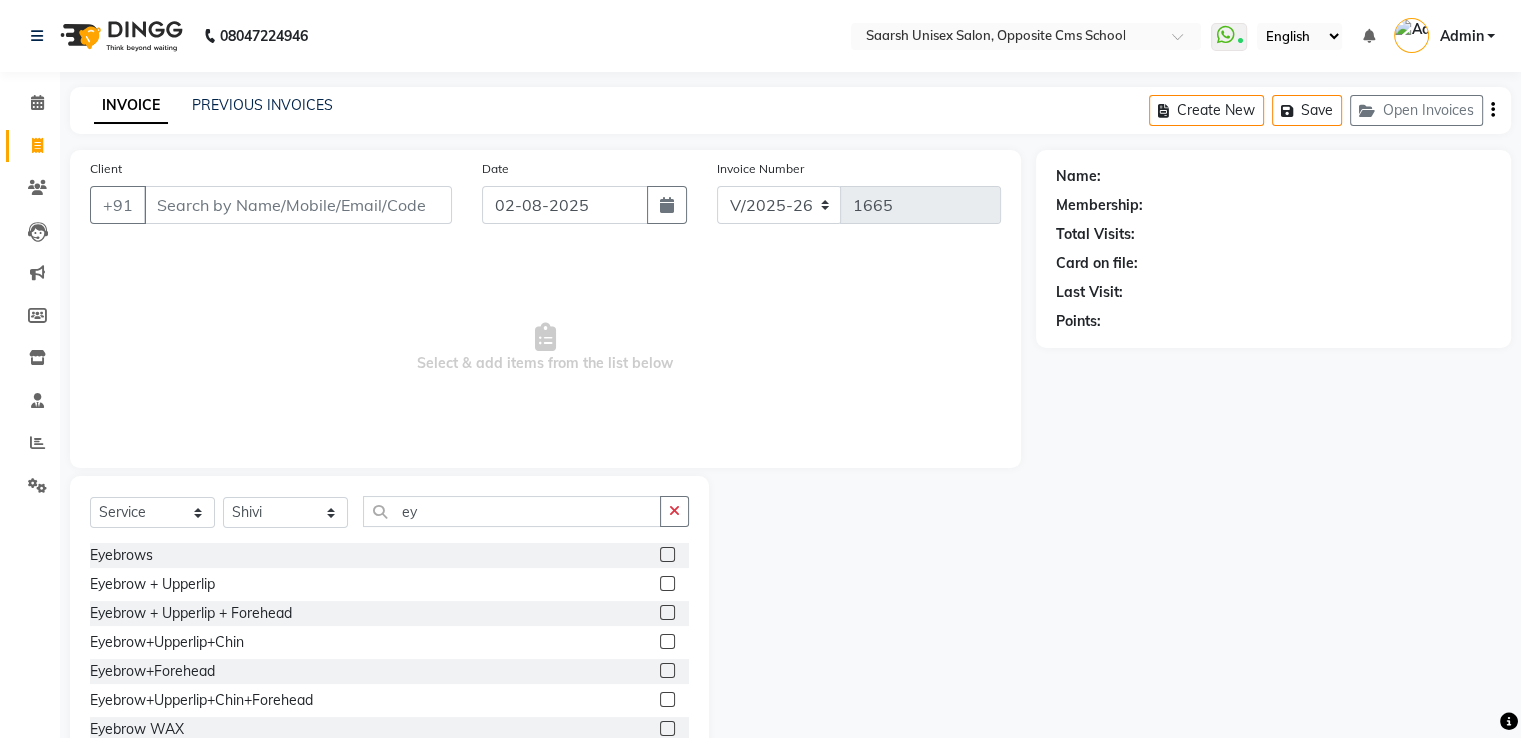 click 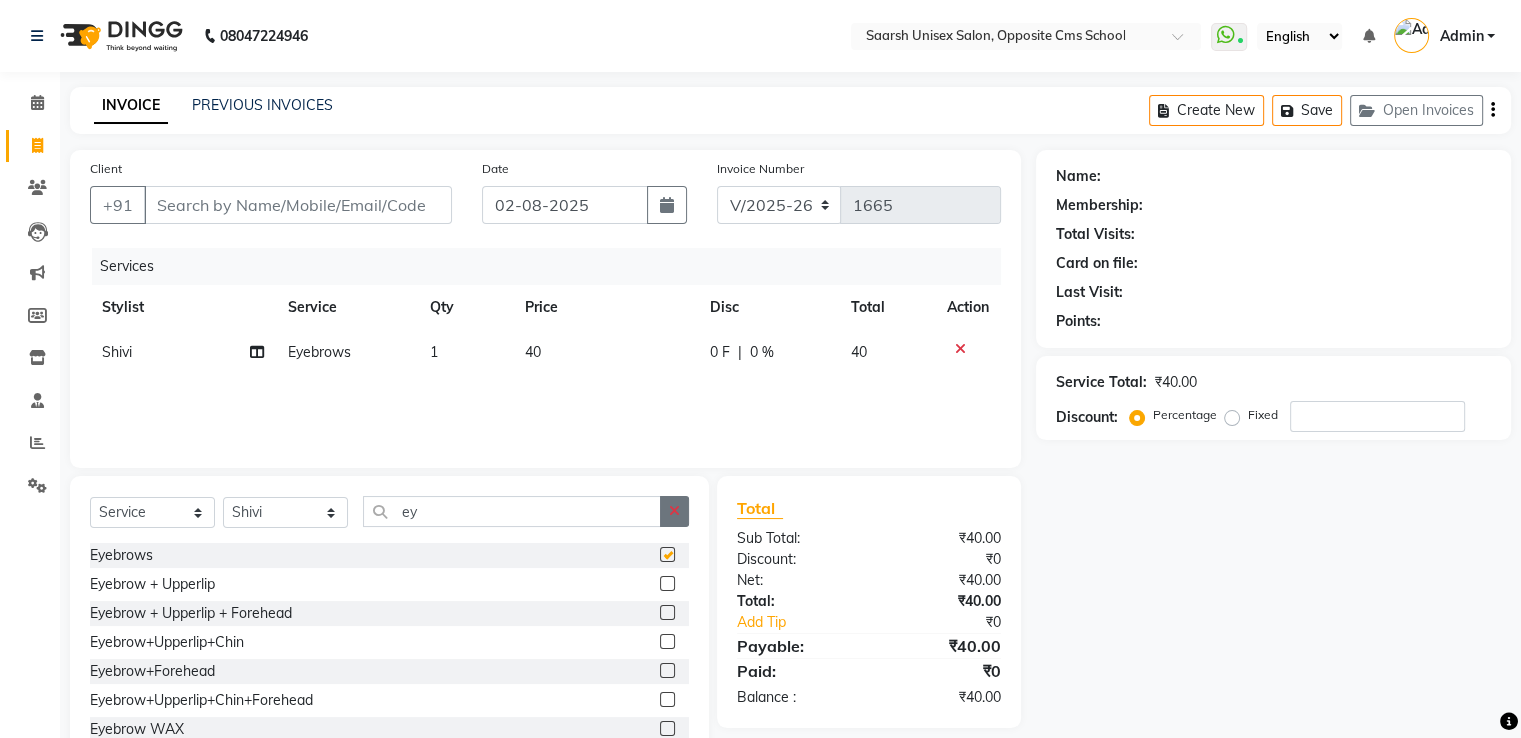 checkbox on "false" 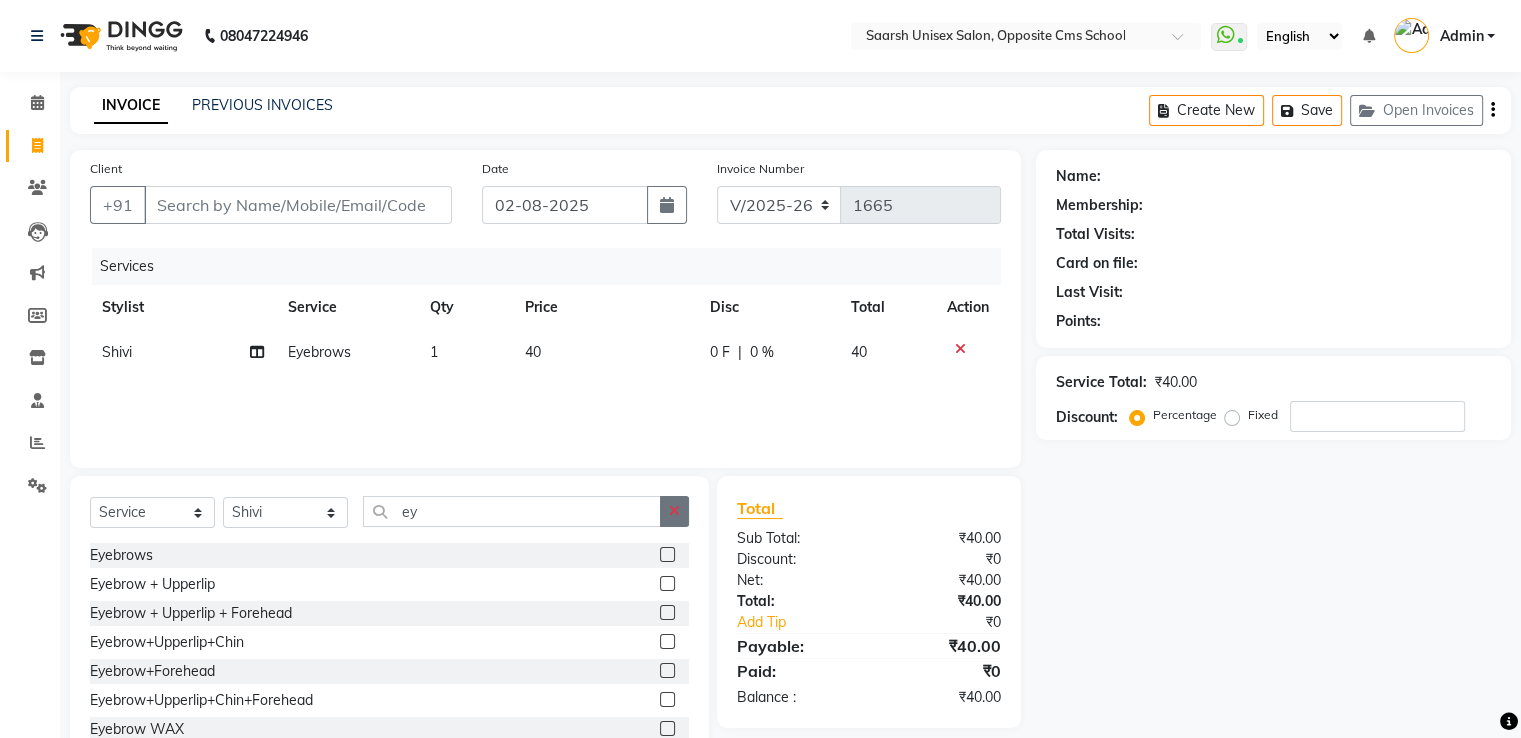 click 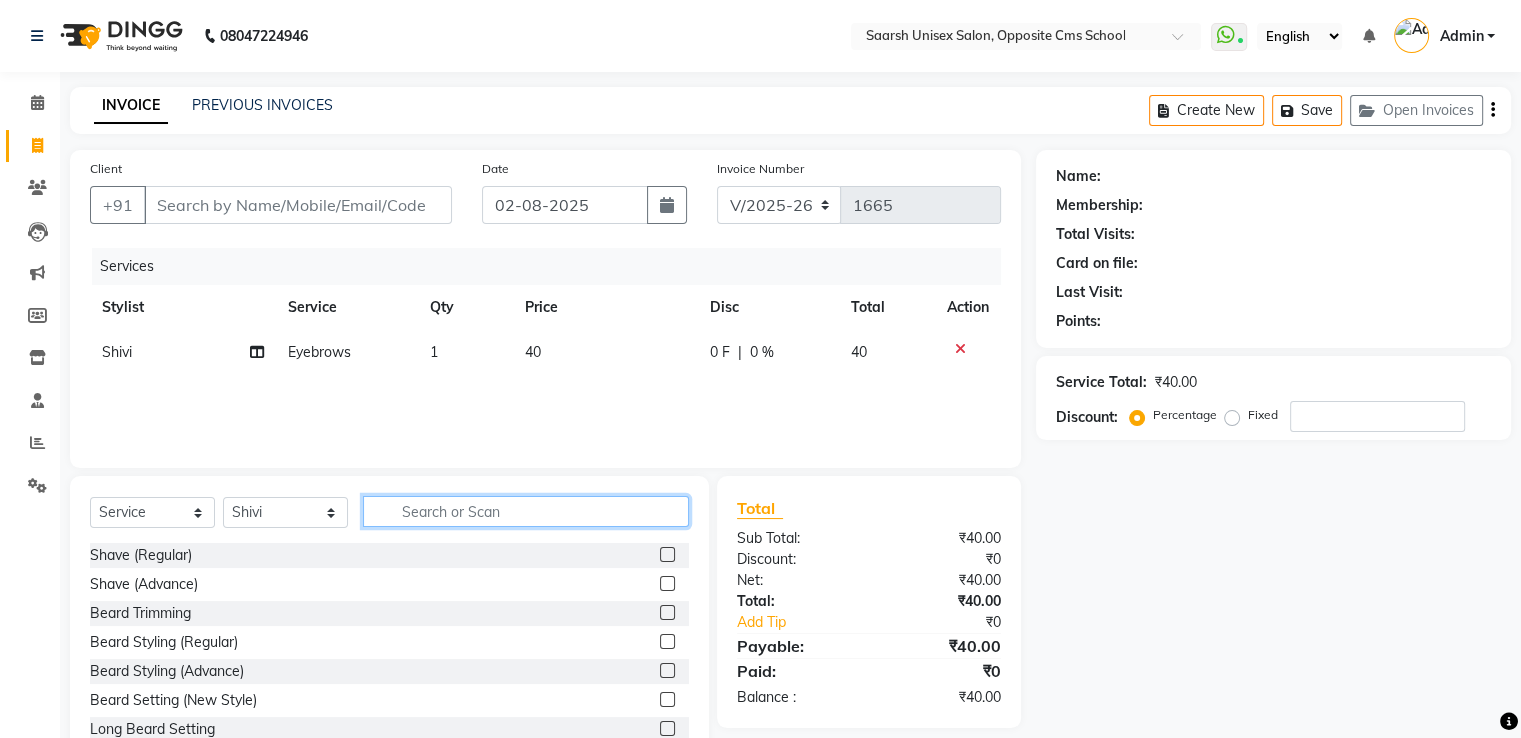 click 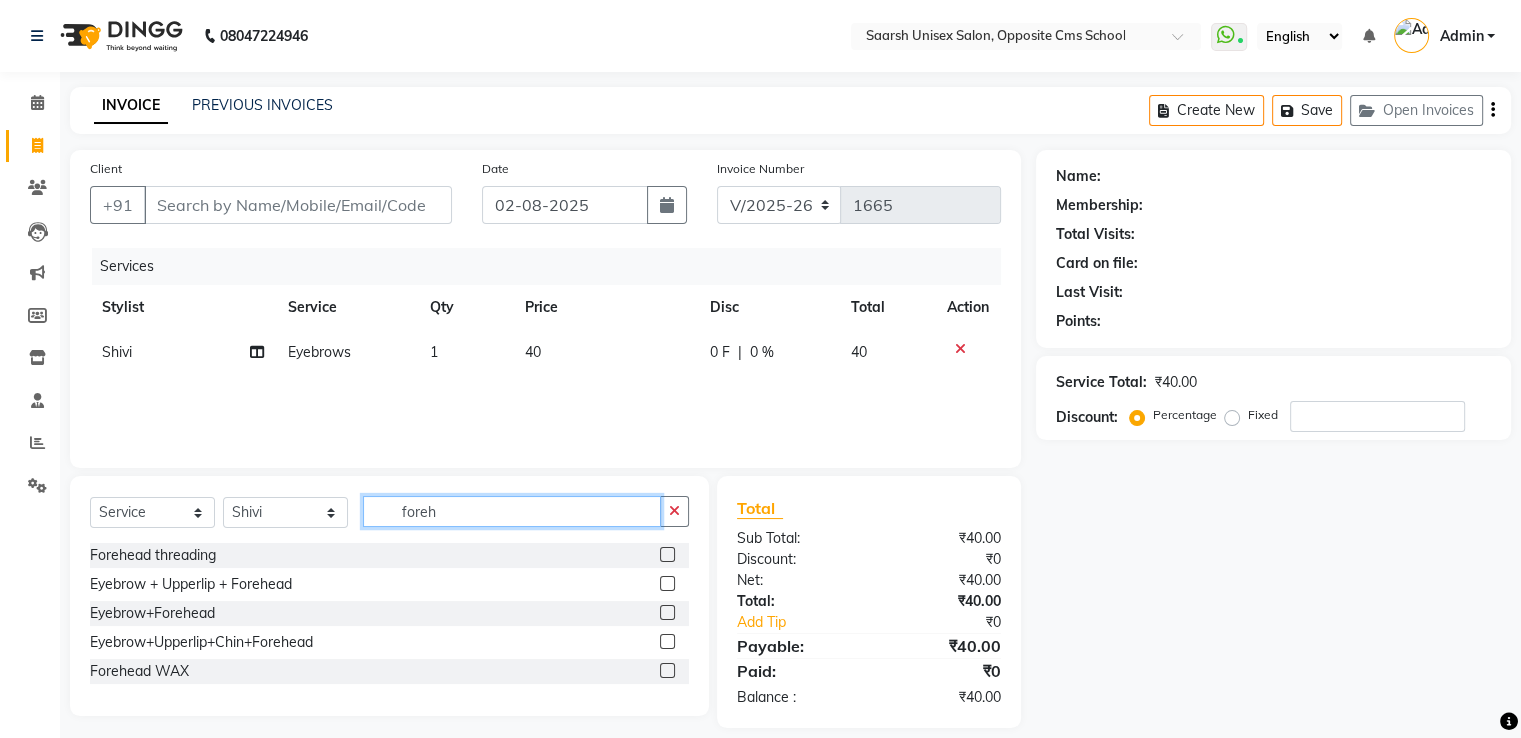 type on "foreh" 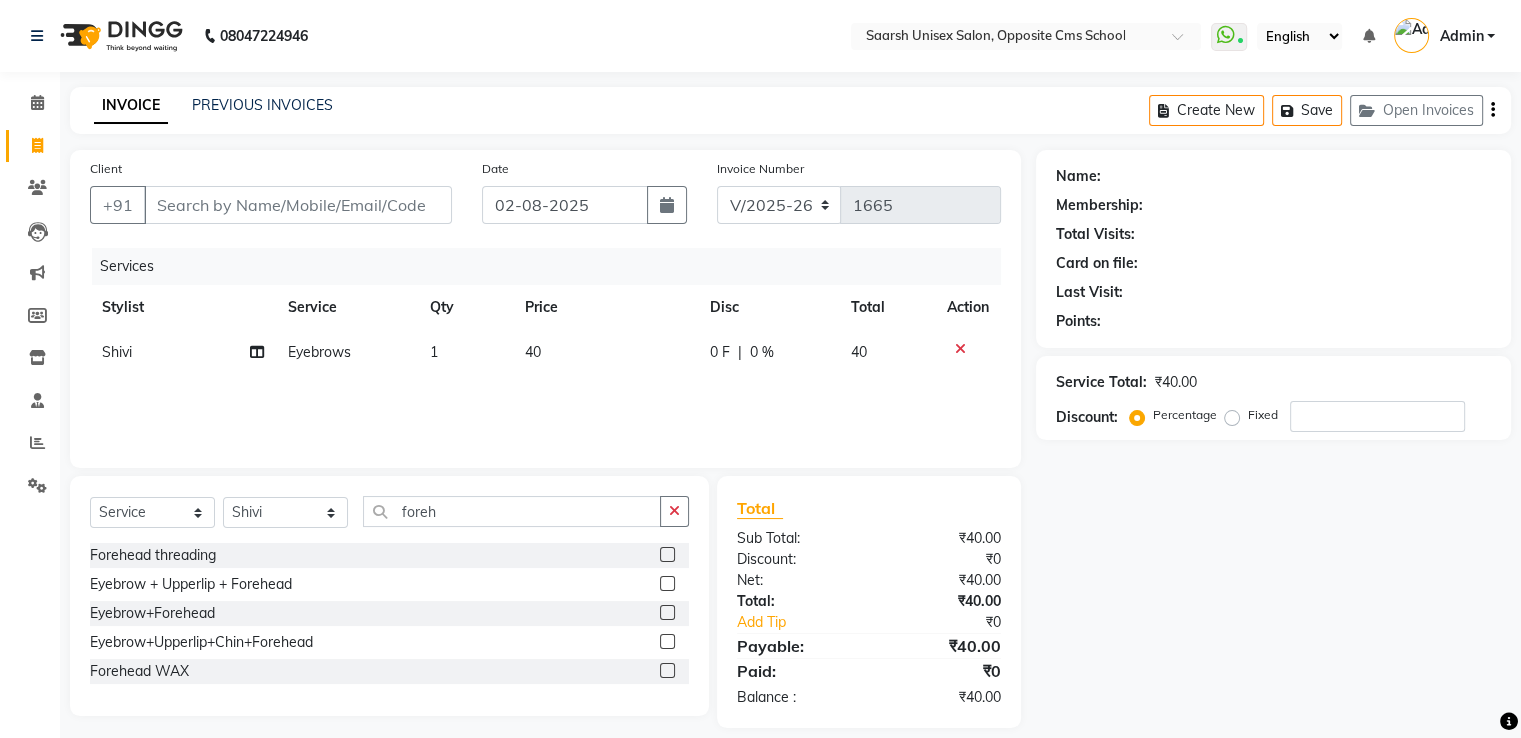 click 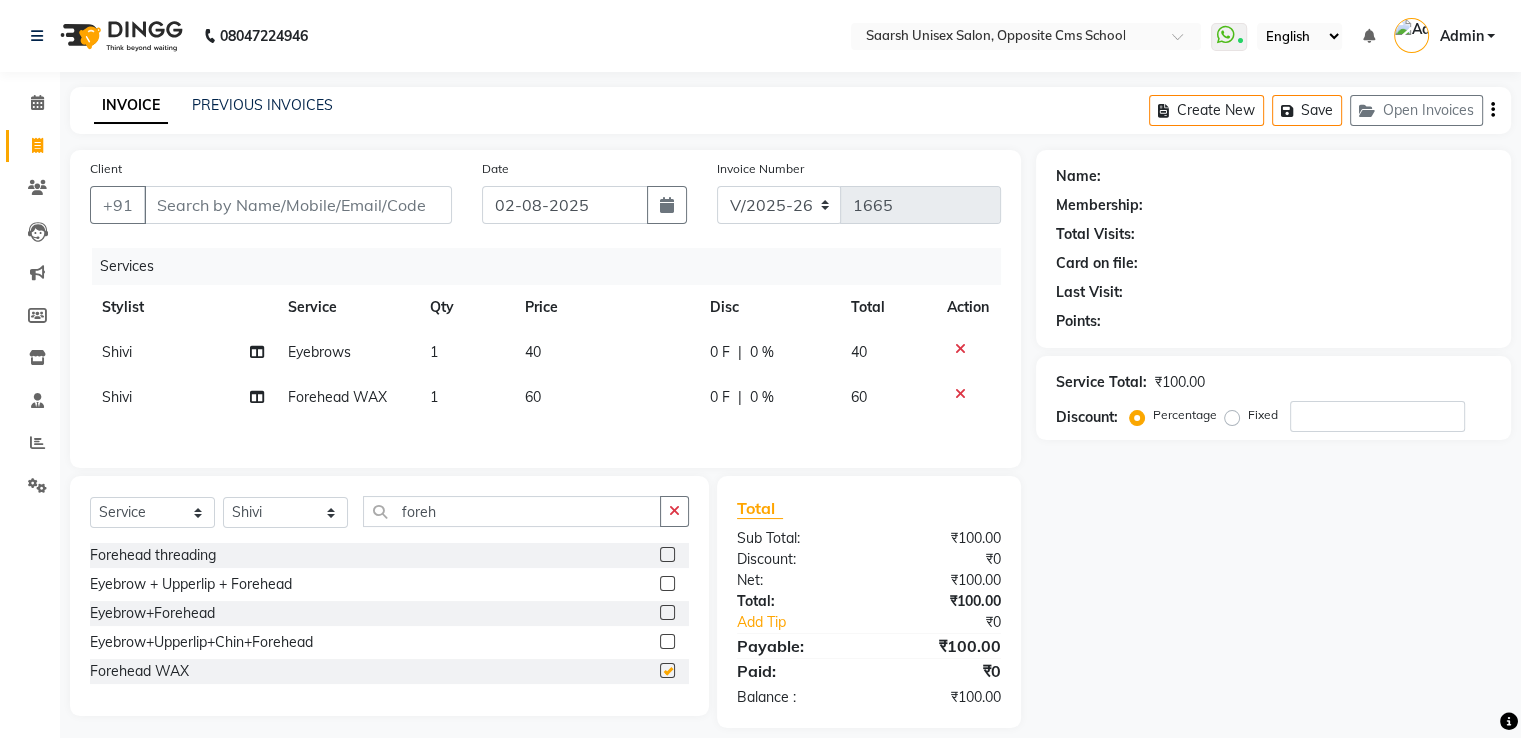 checkbox on "false" 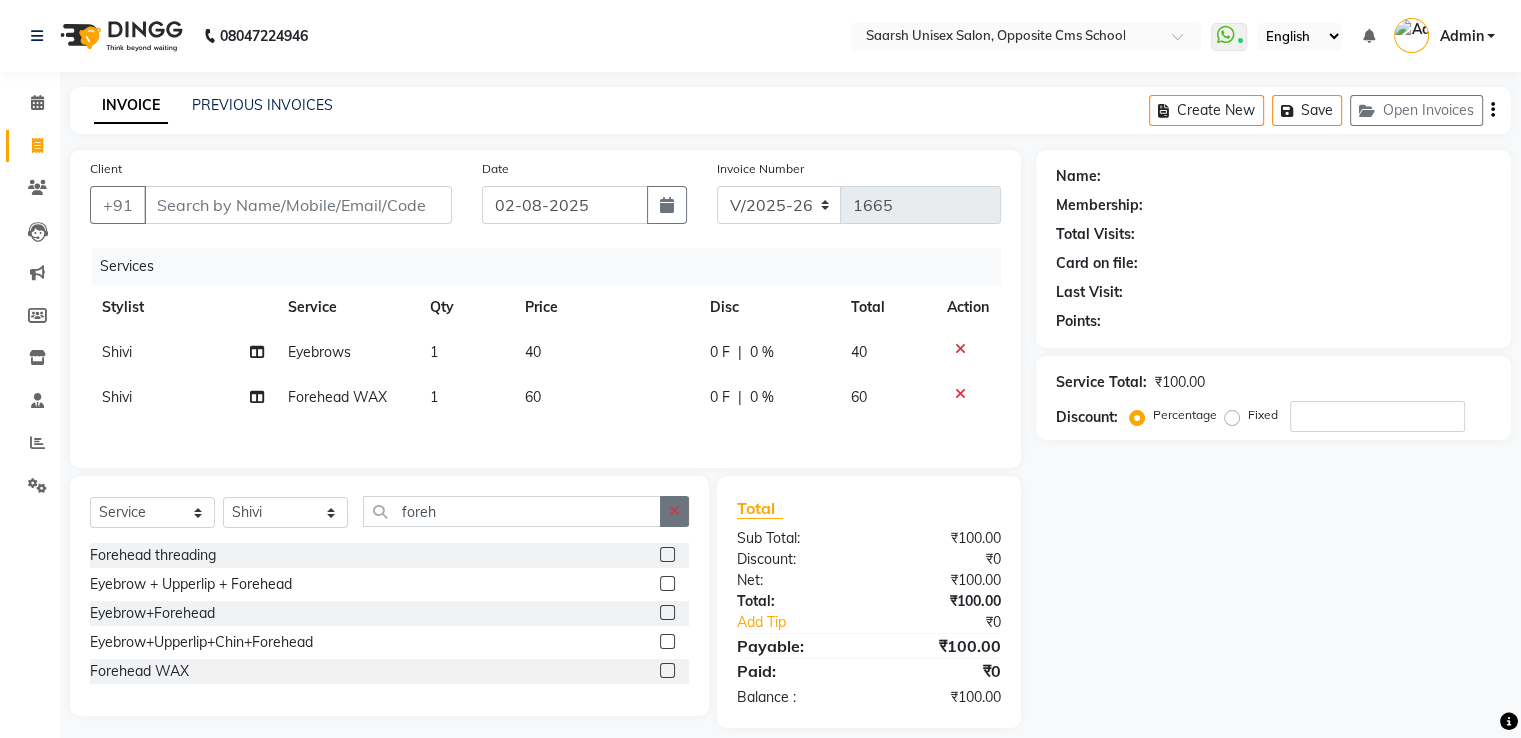 click 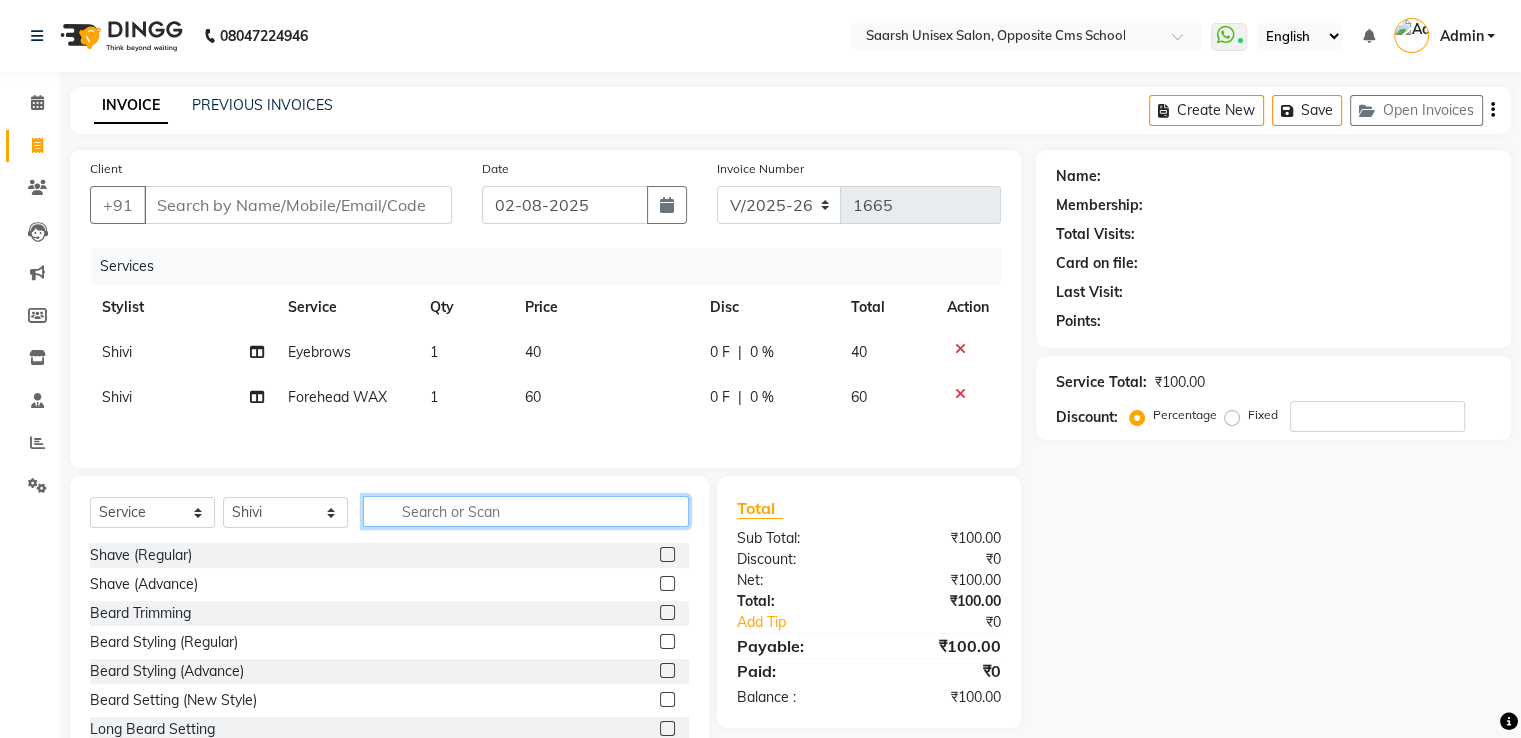 click 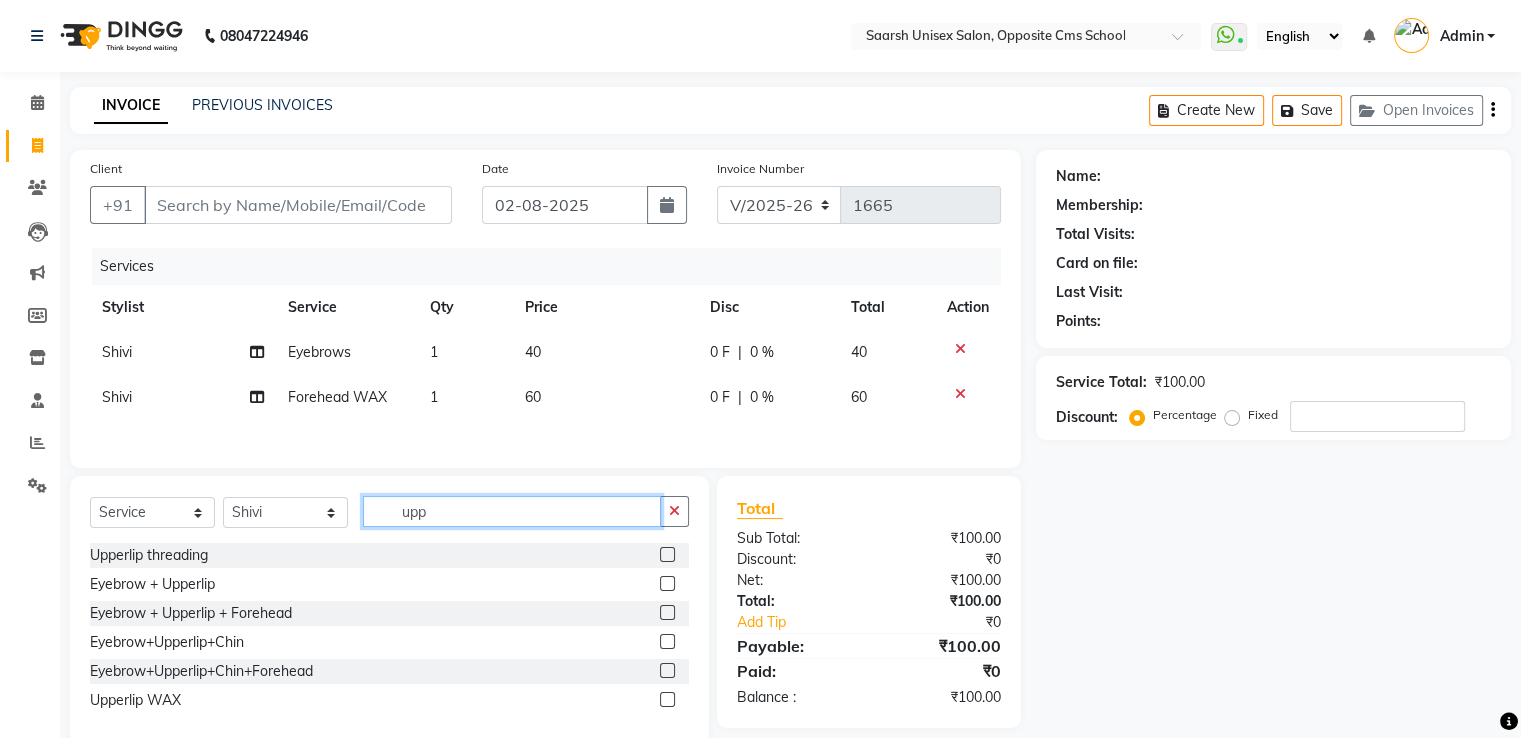 type on "upp" 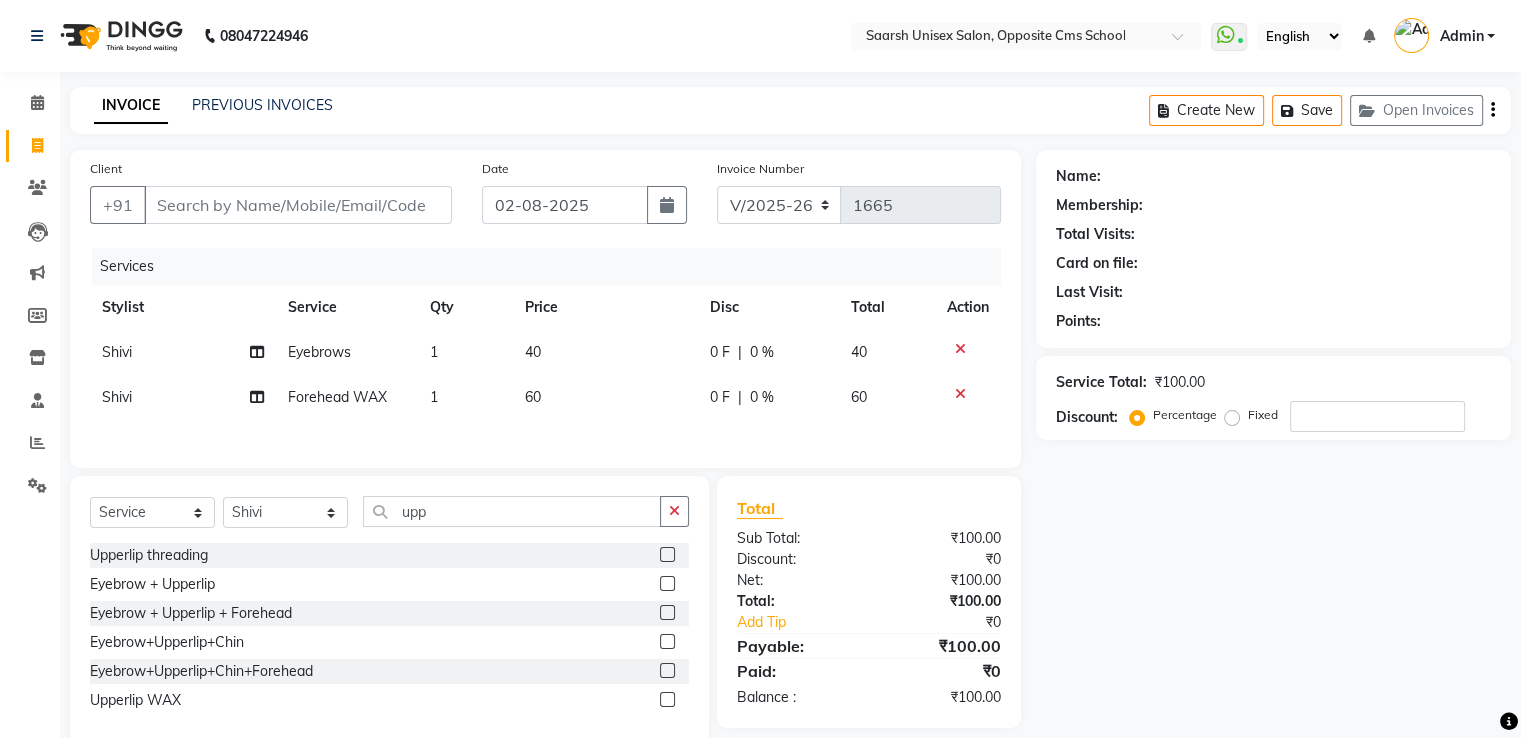 click 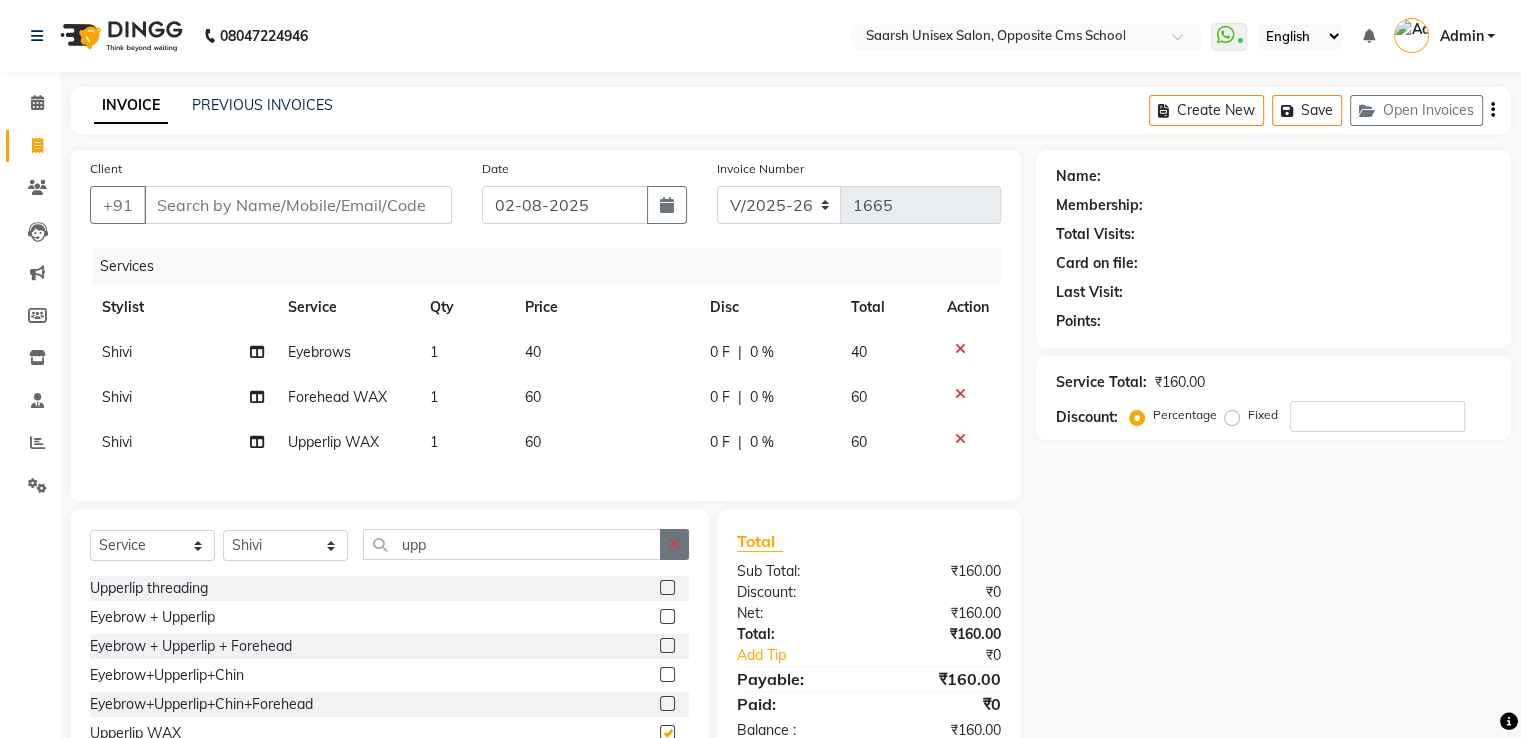 checkbox on "false" 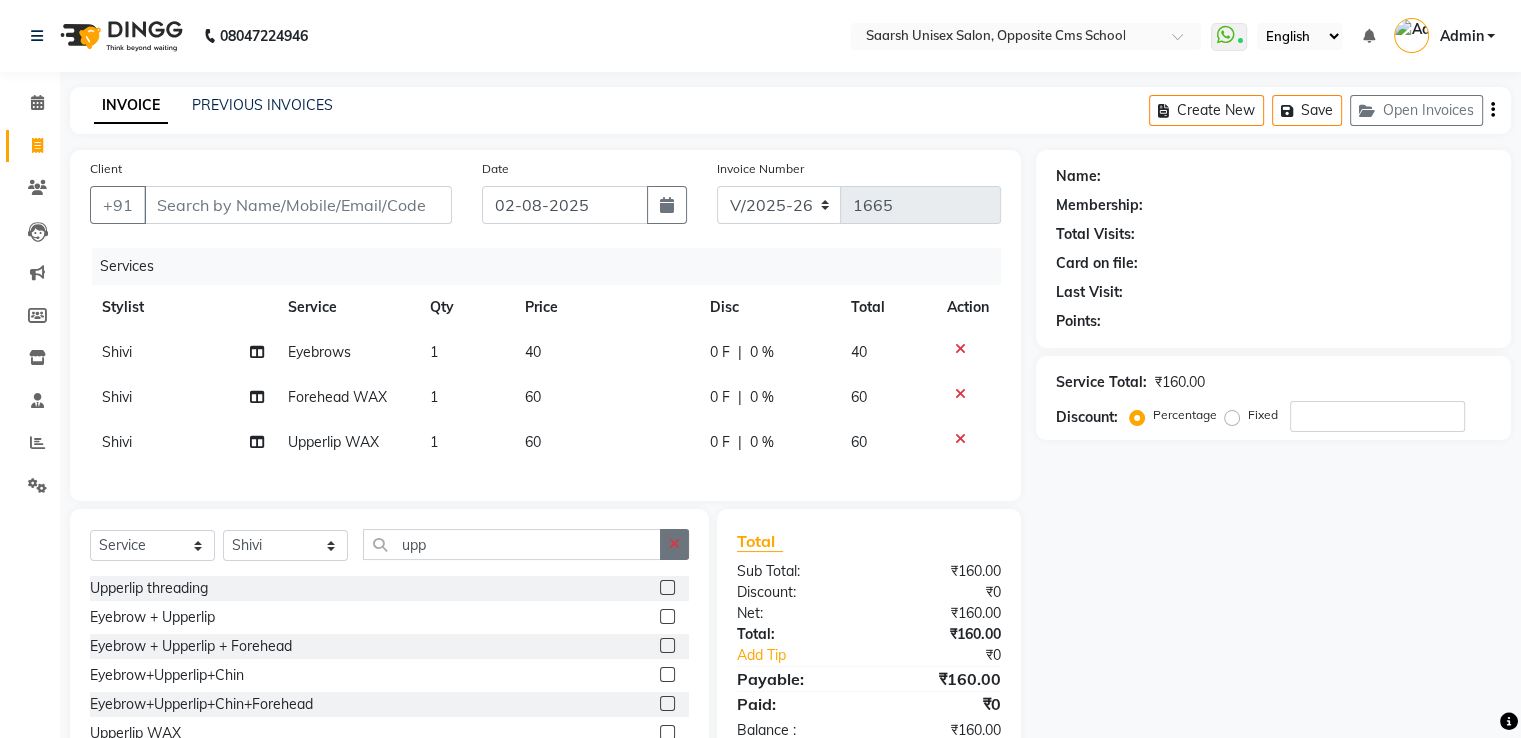click 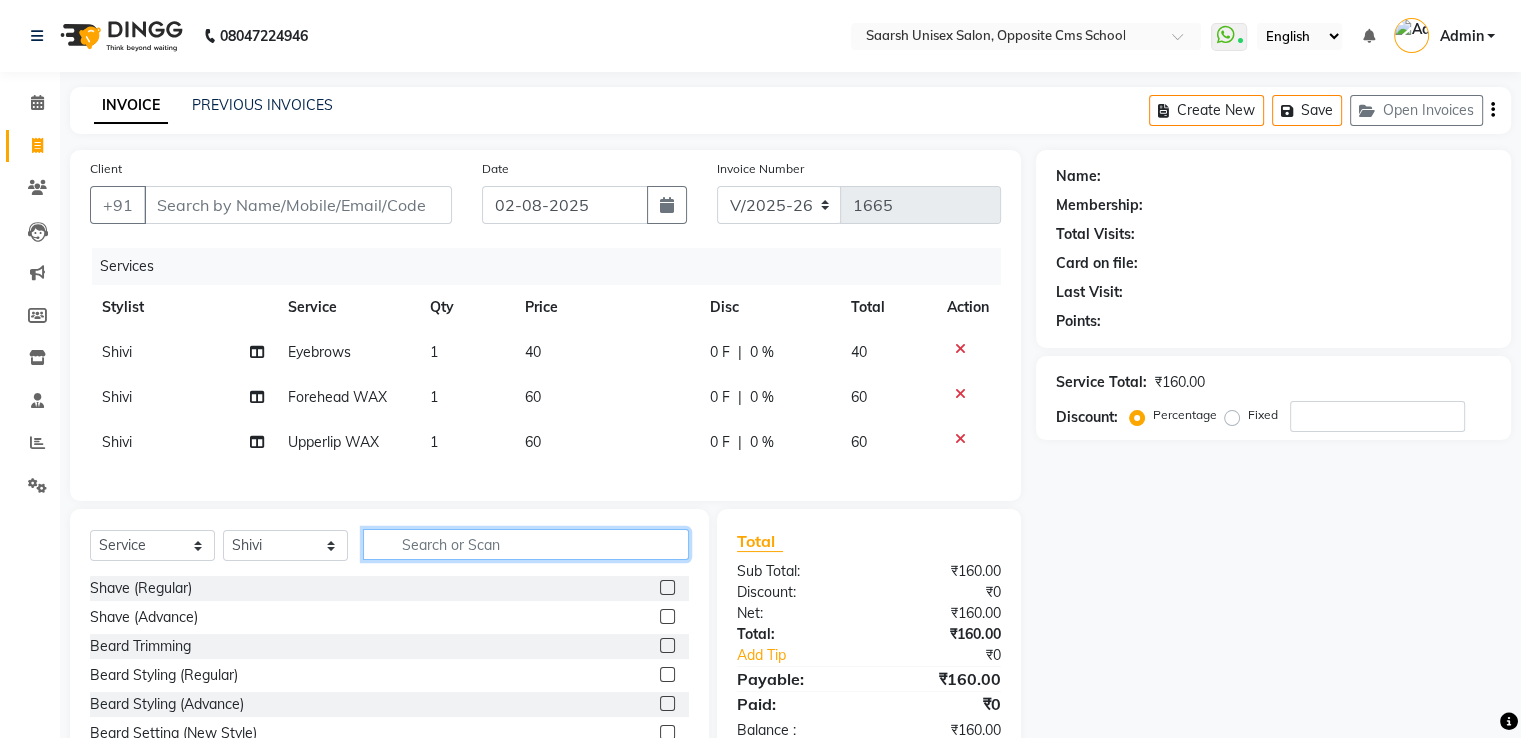 click 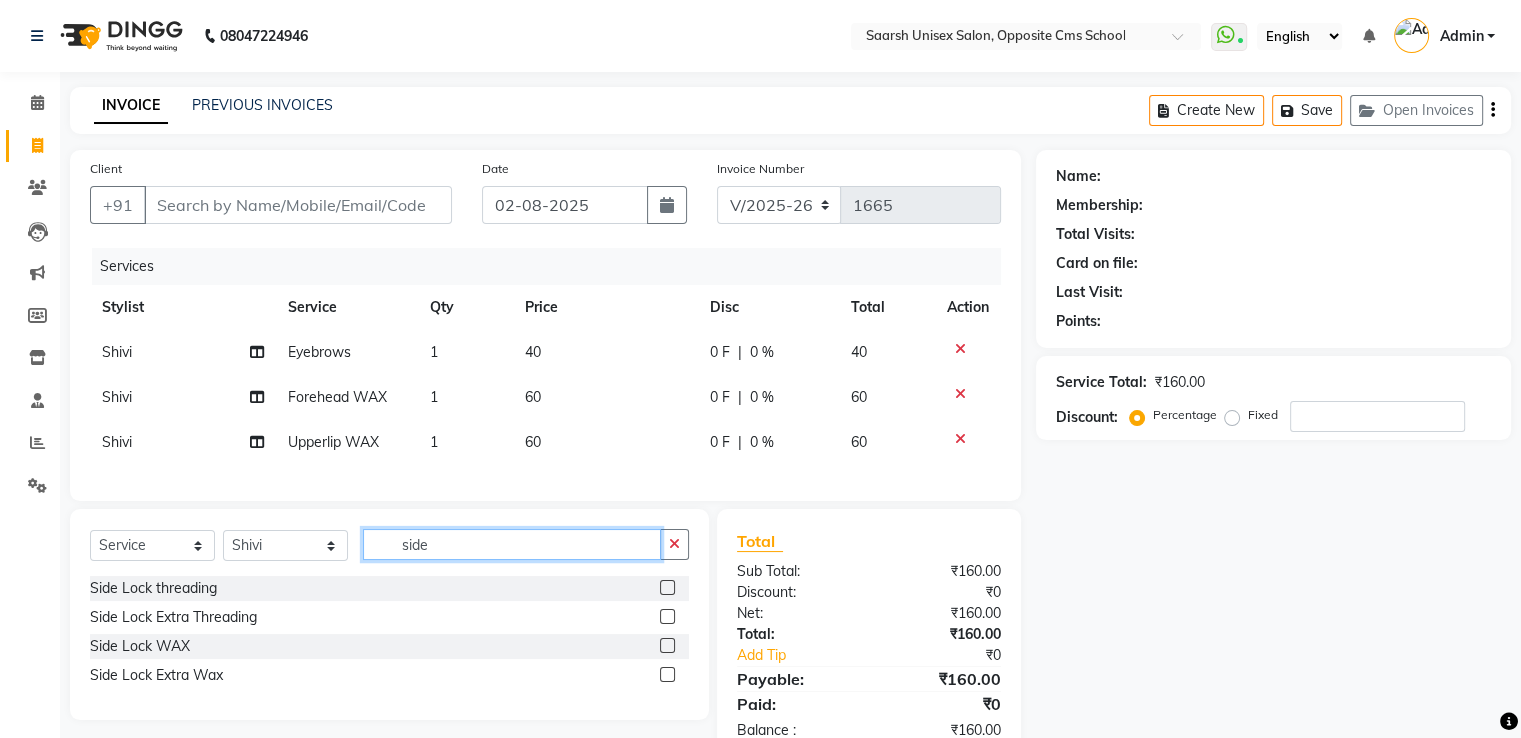 type on "side" 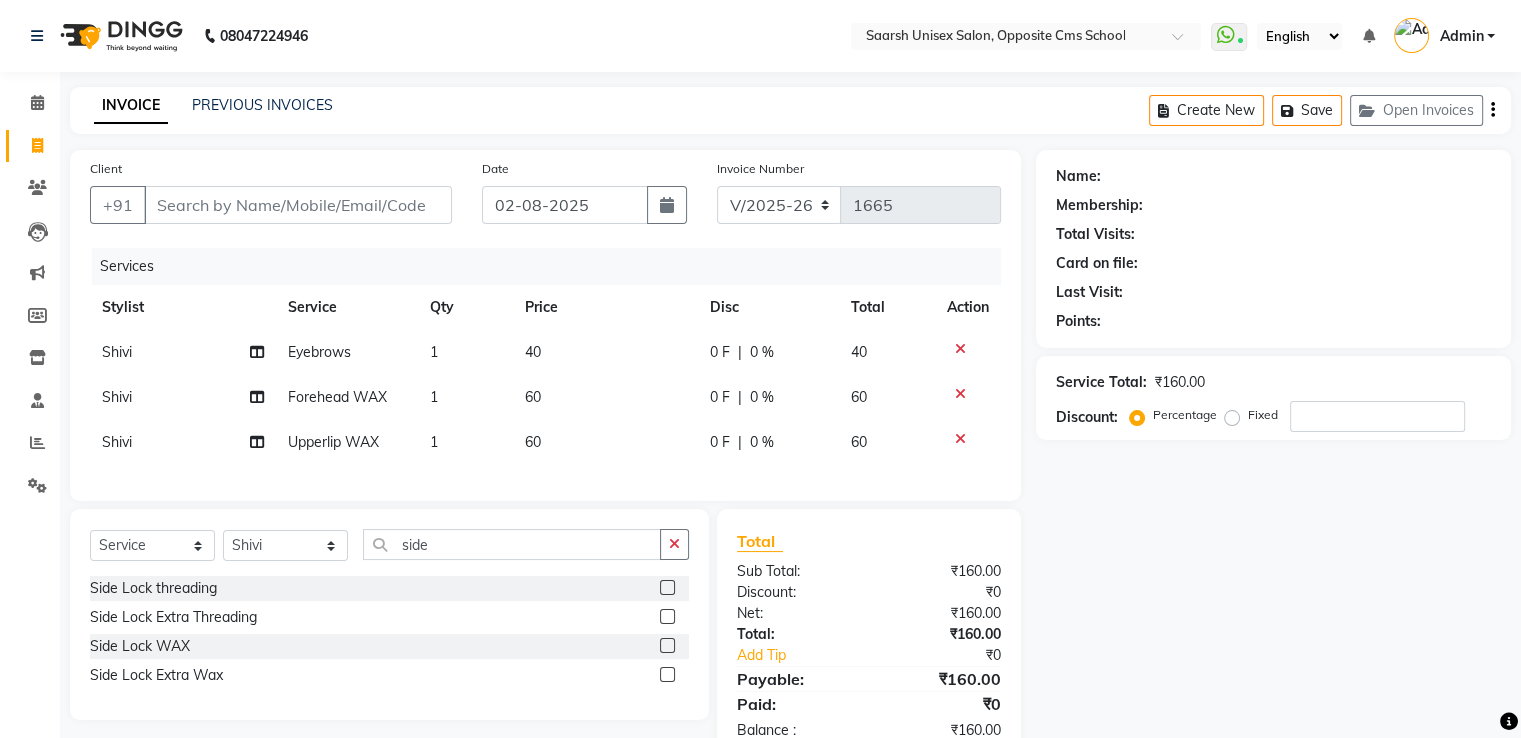 click 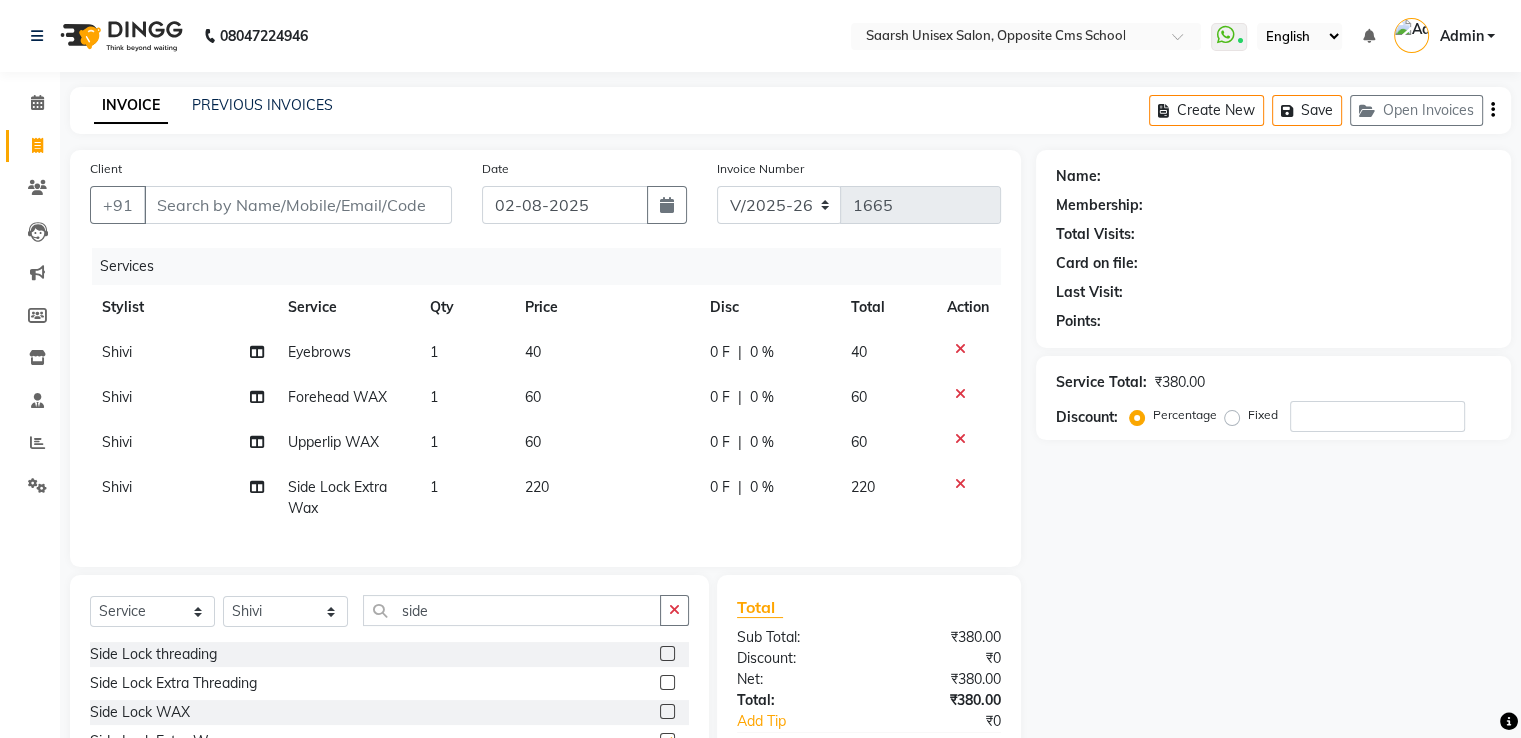checkbox on "false" 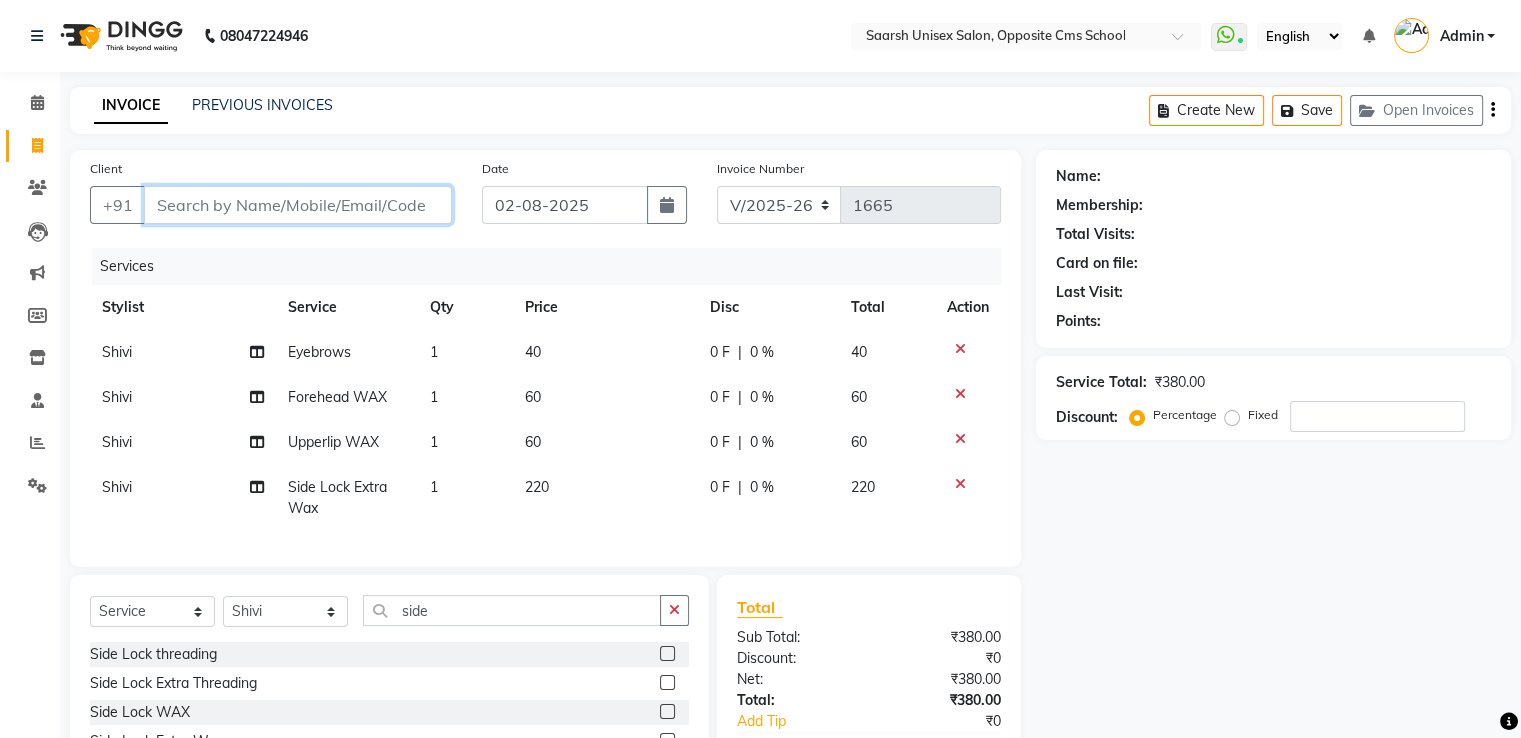 click on "Client" at bounding box center (298, 205) 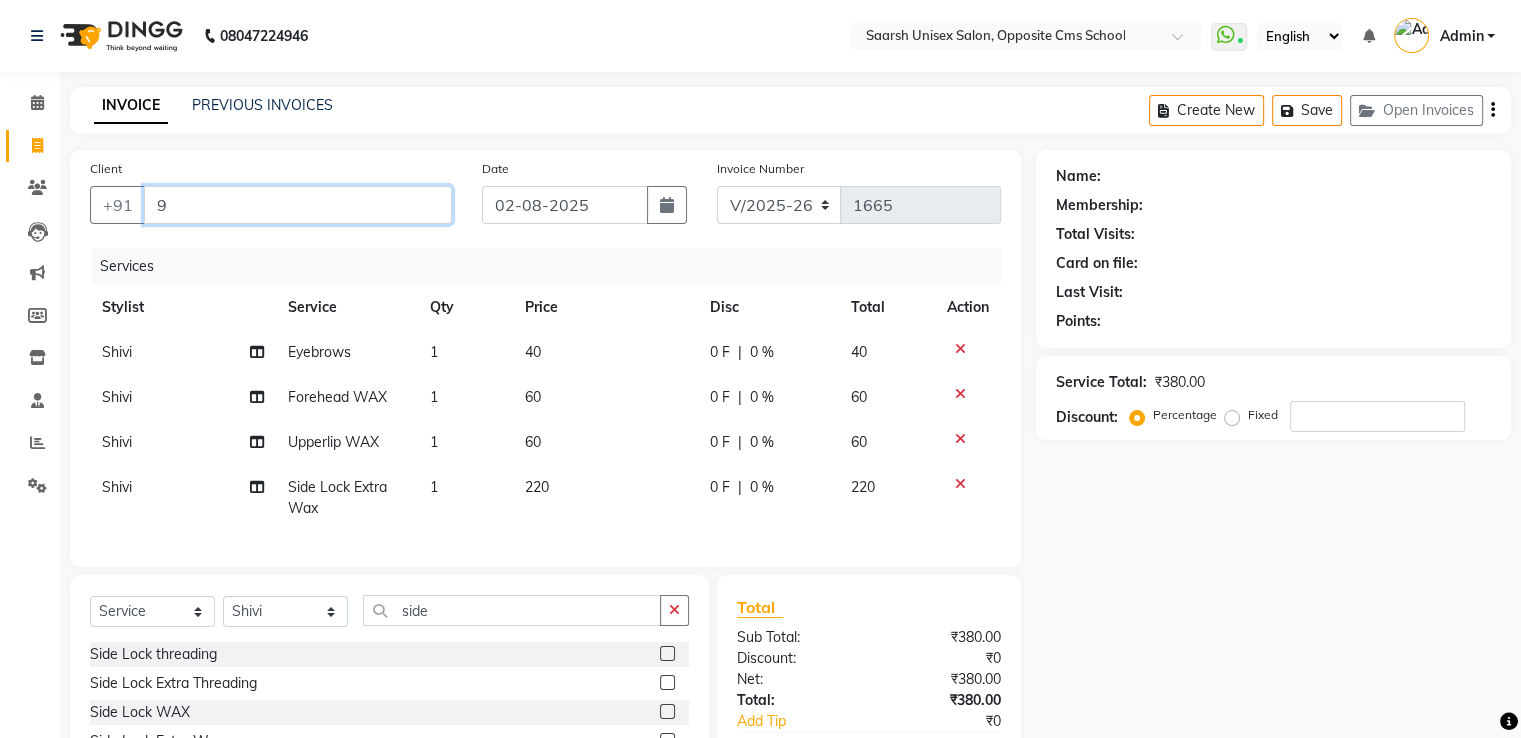 type on "0" 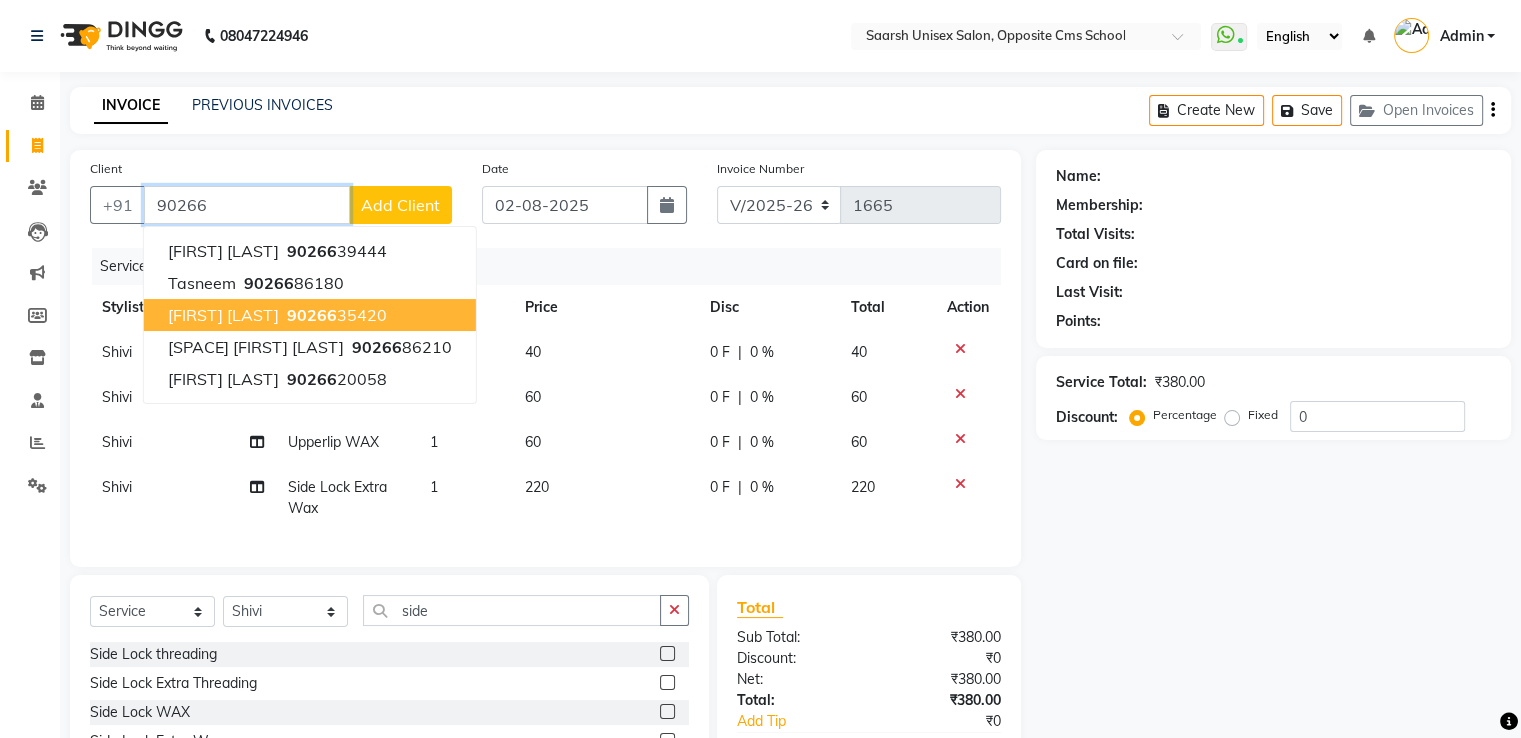 click on "[PHONE]" at bounding box center [335, 315] 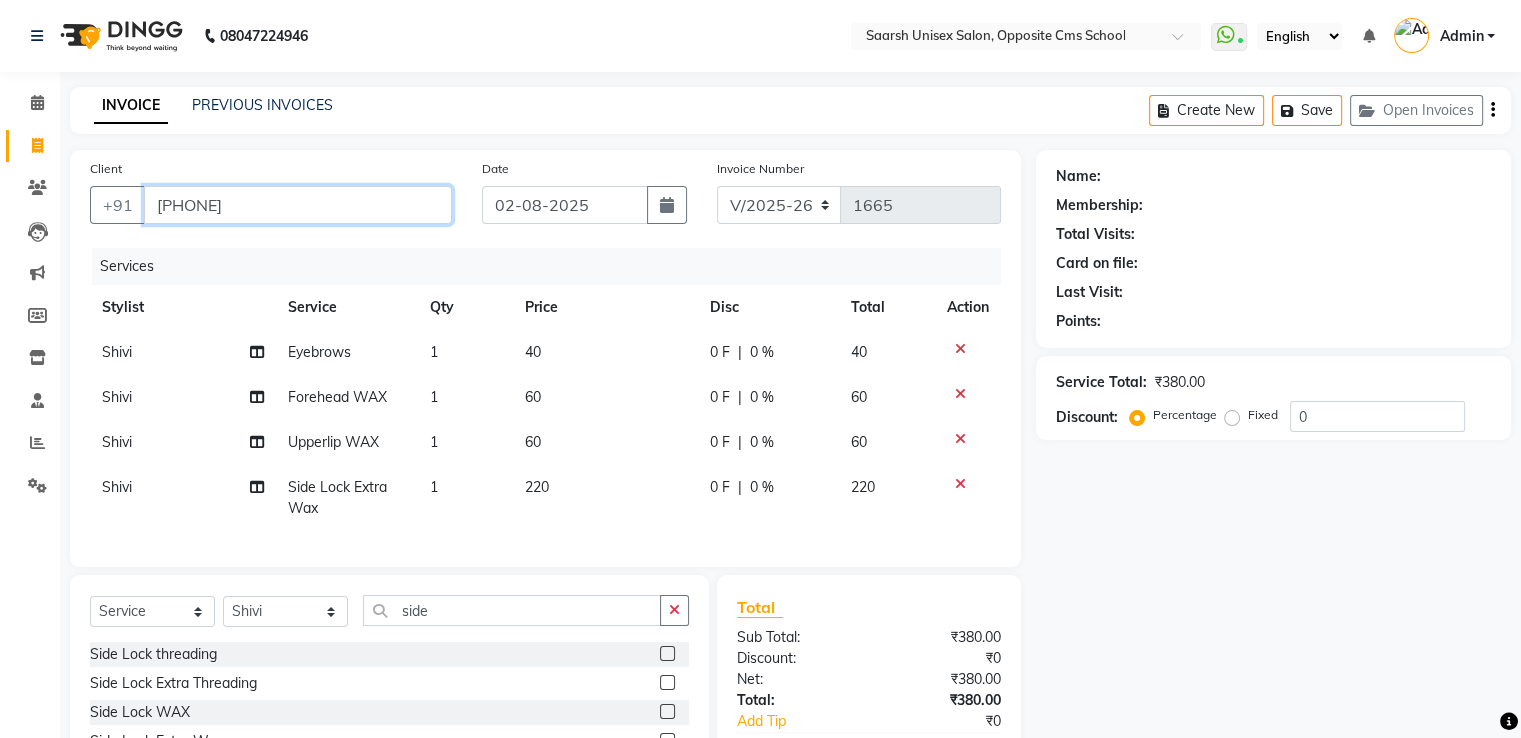 type on "[PHONE]" 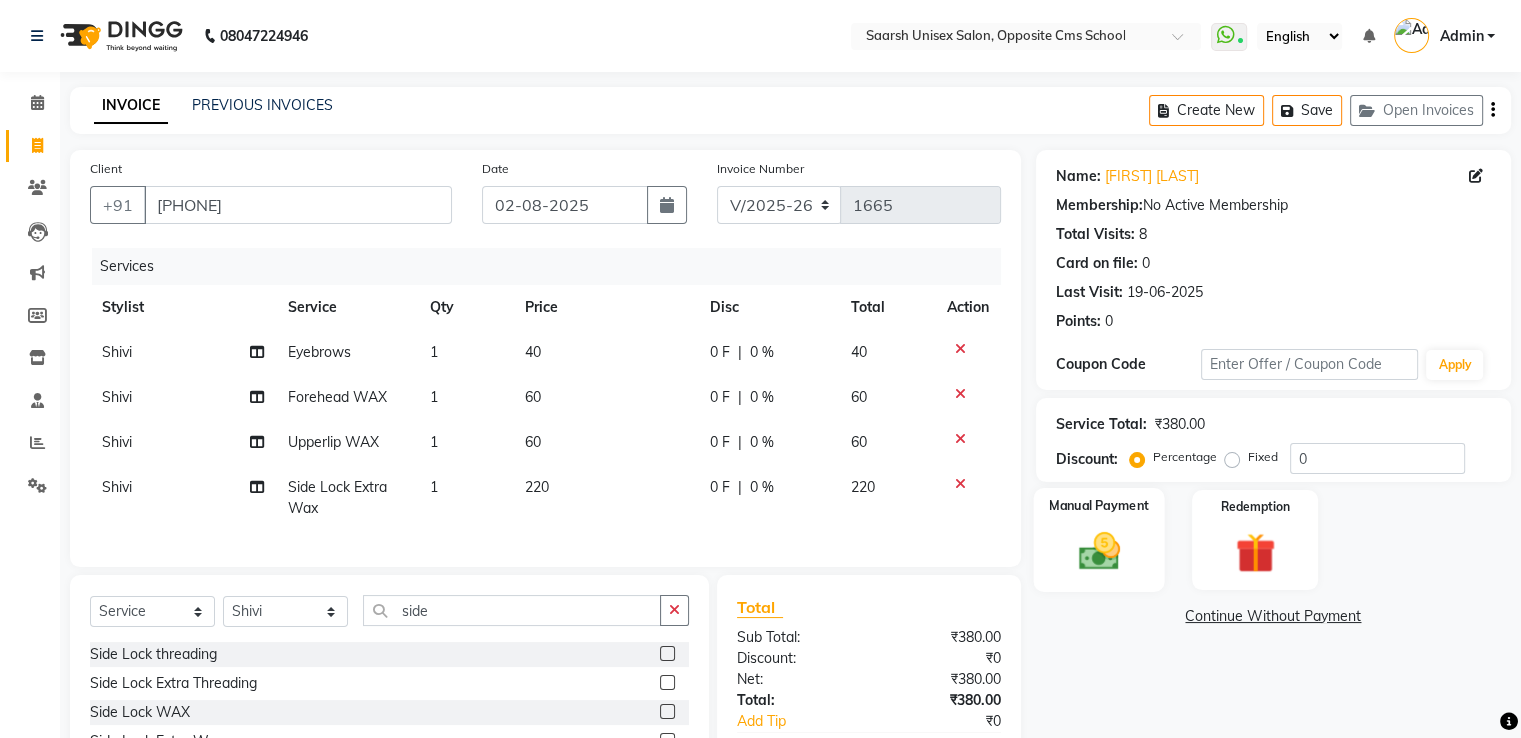 click 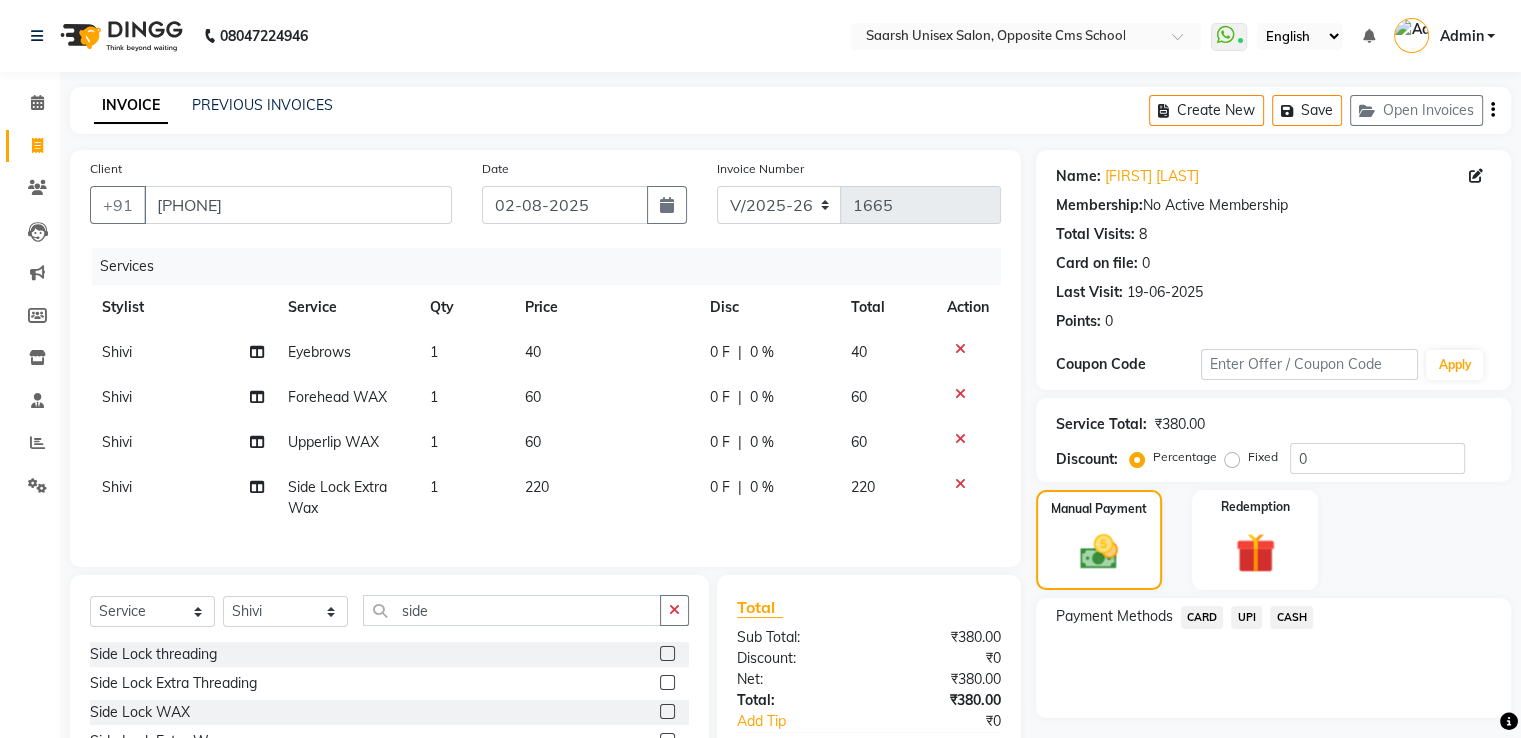 click on "UPI" 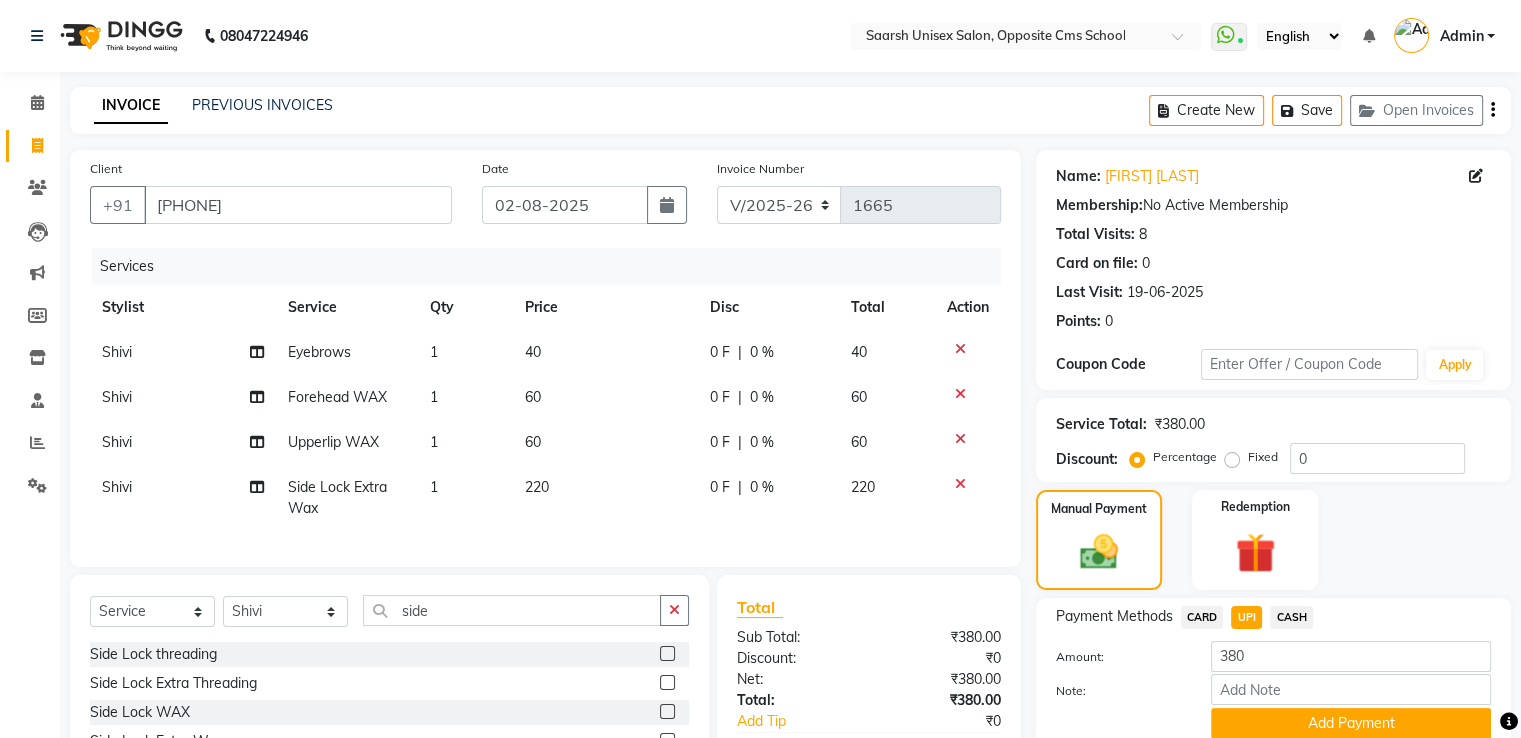scroll, scrollTop: 135, scrollLeft: 0, axis: vertical 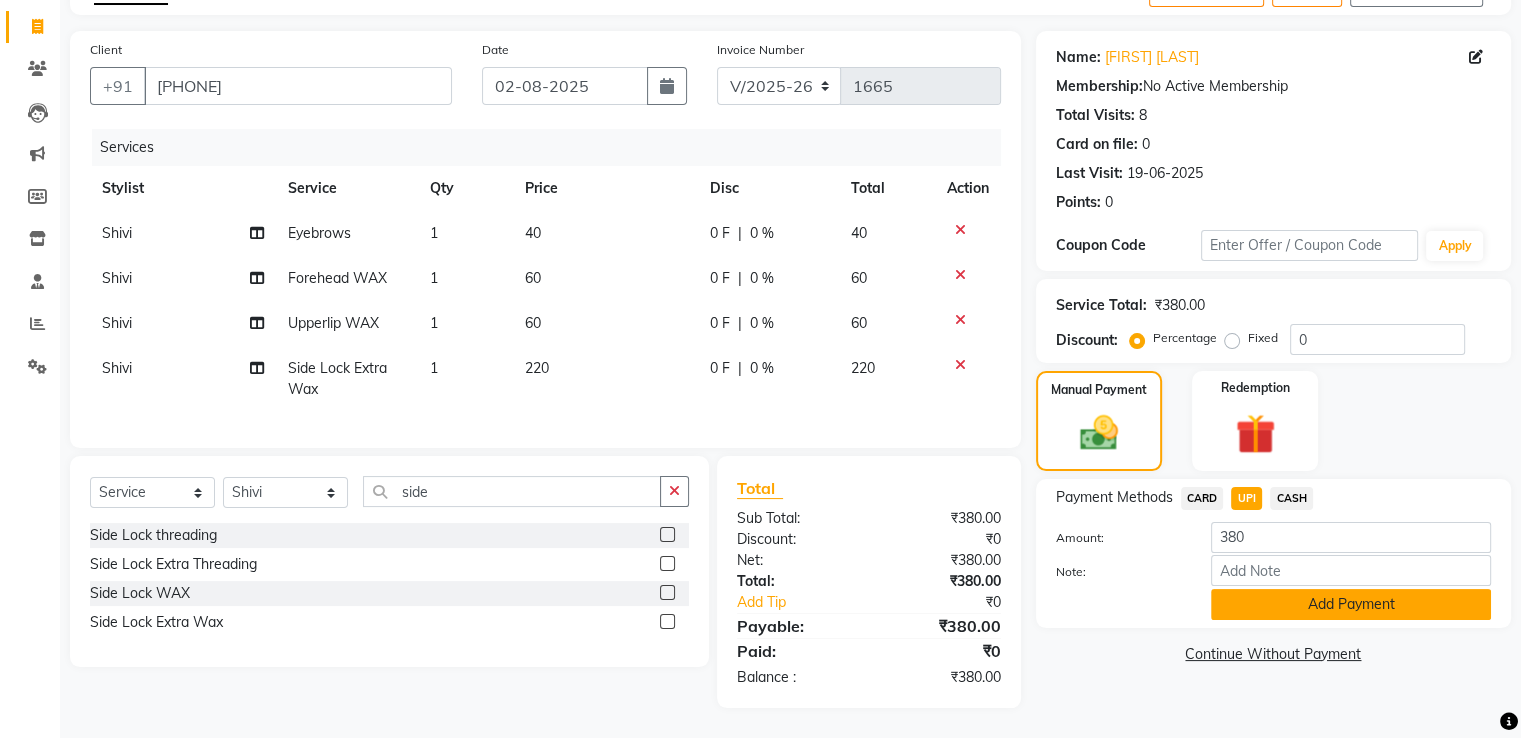 click on "Add Payment" 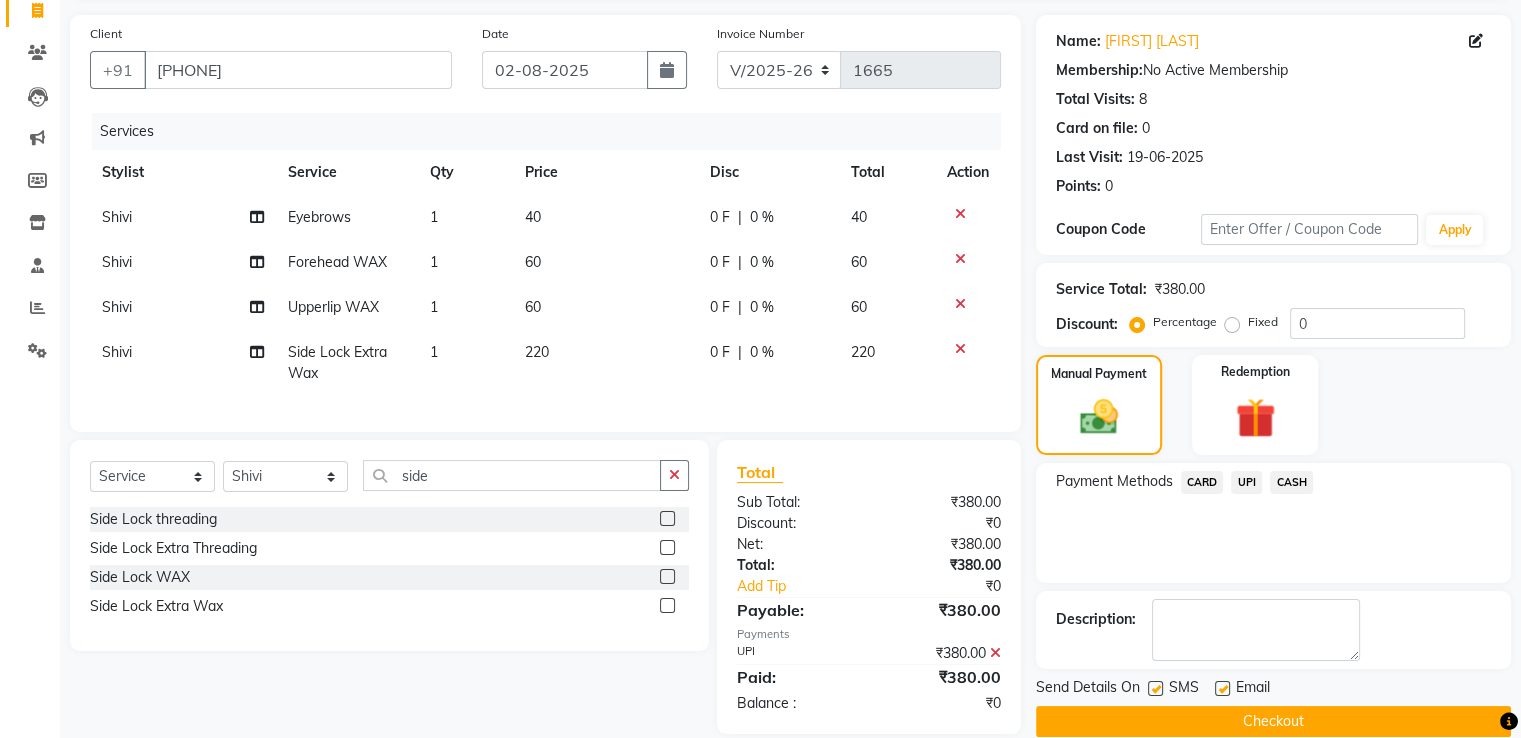 click 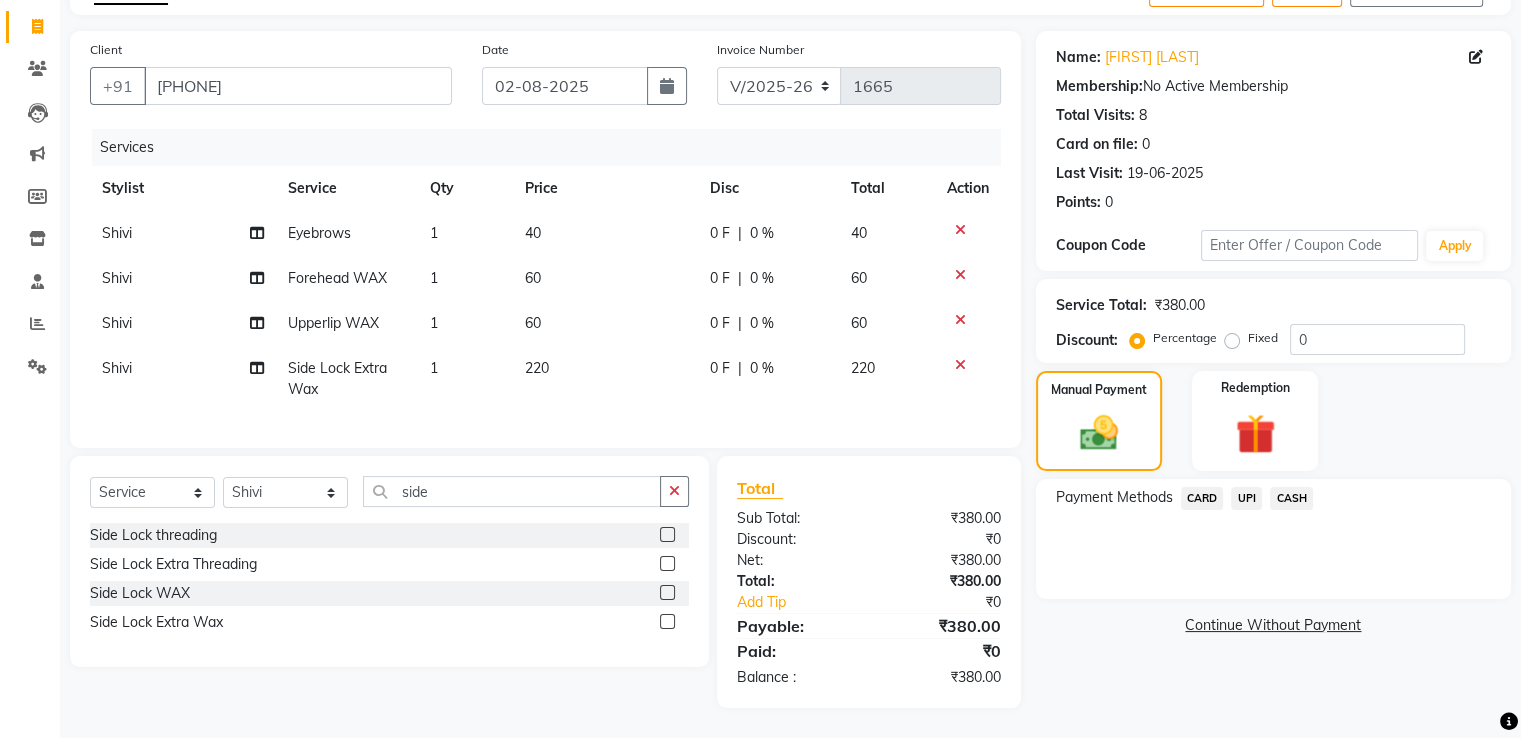 click on "CASH" 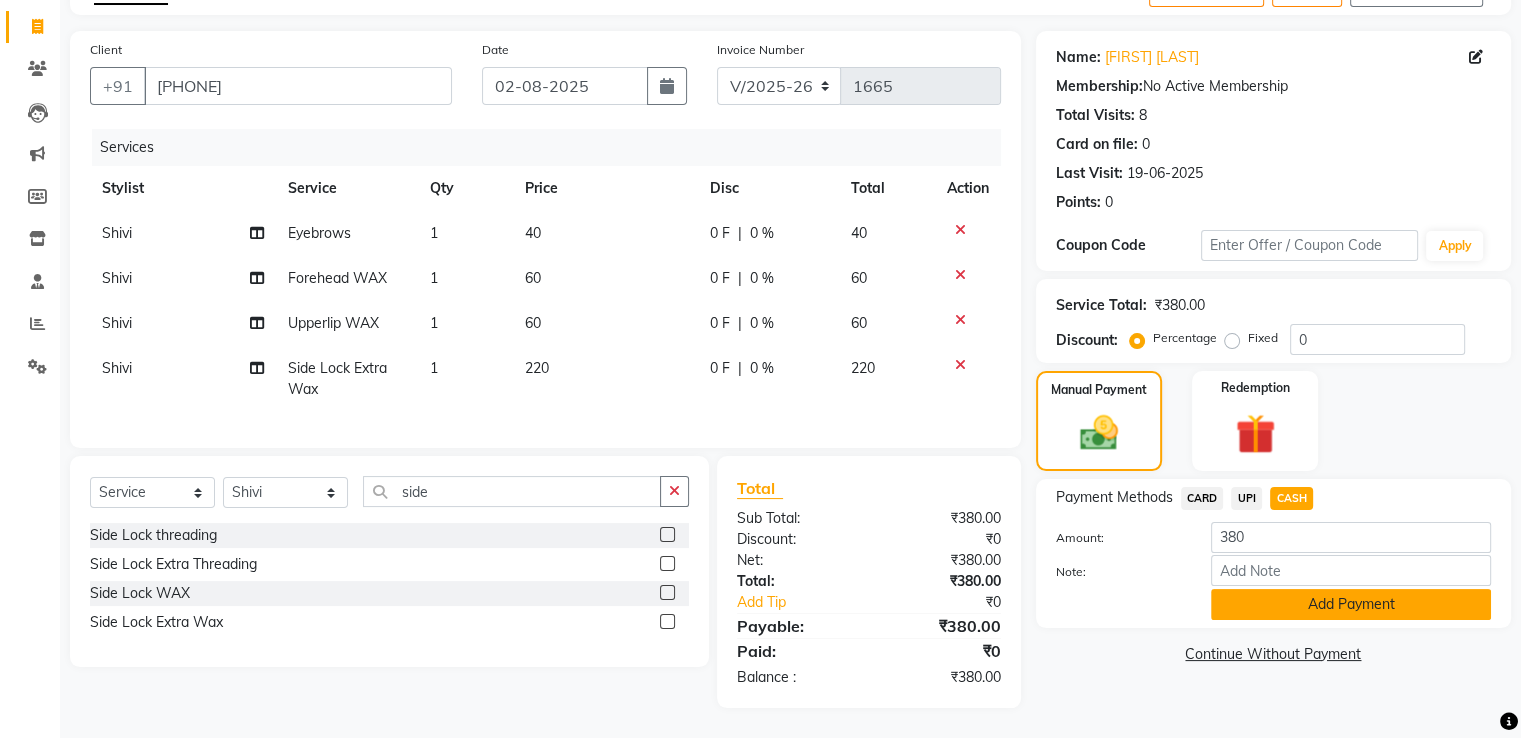 click on "Add Payment" 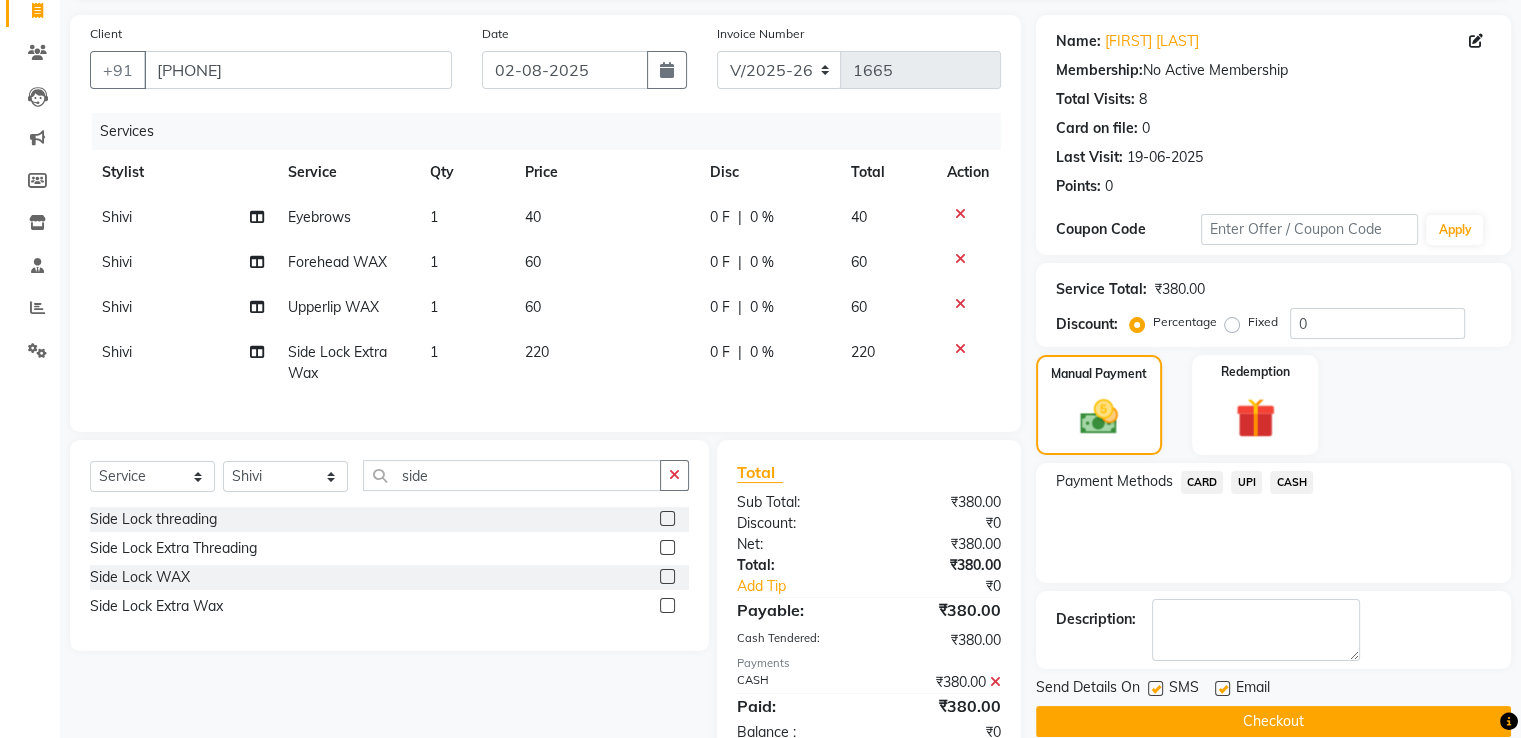 scroll, scrollTop: 205, scrollLeft: 0, axis: vertical 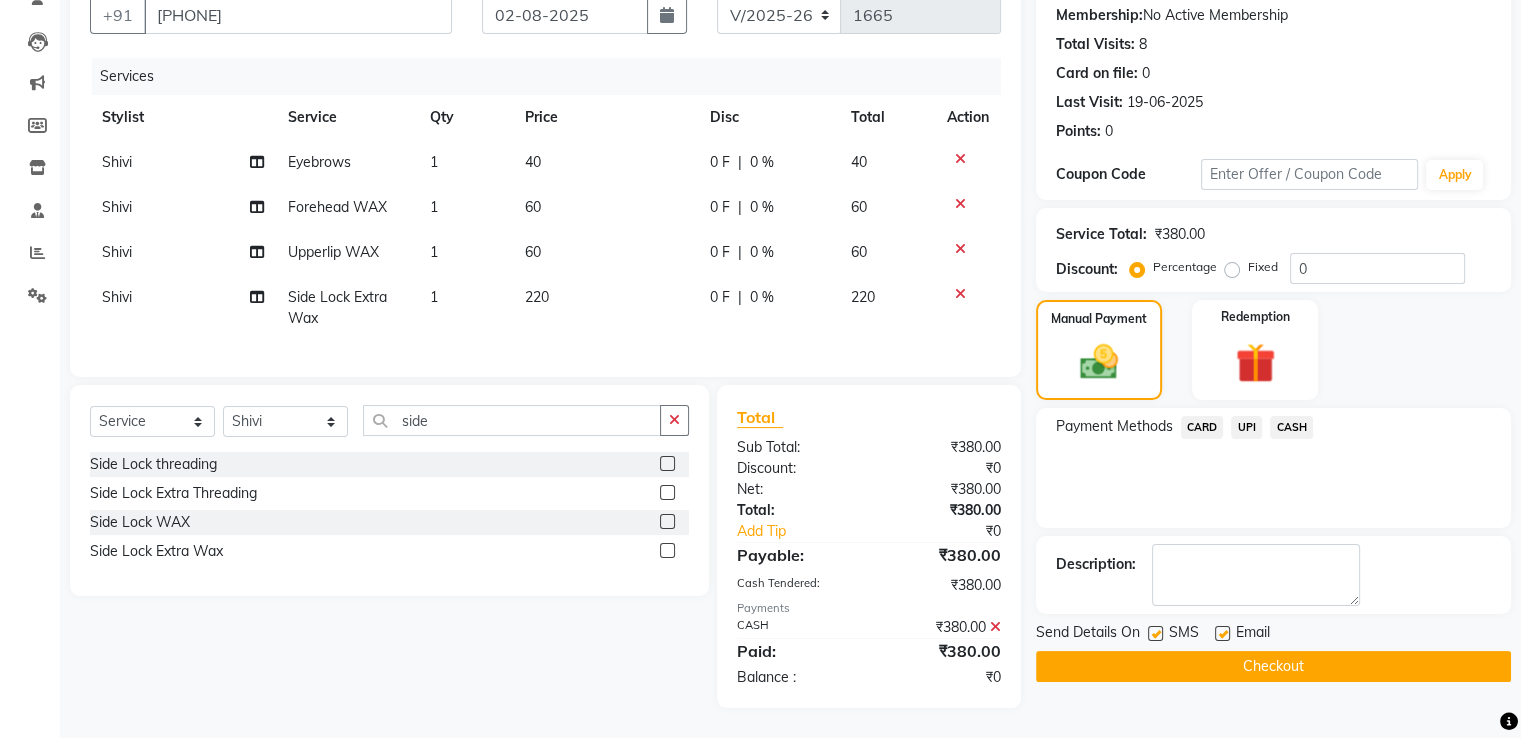 click on "Checkout" 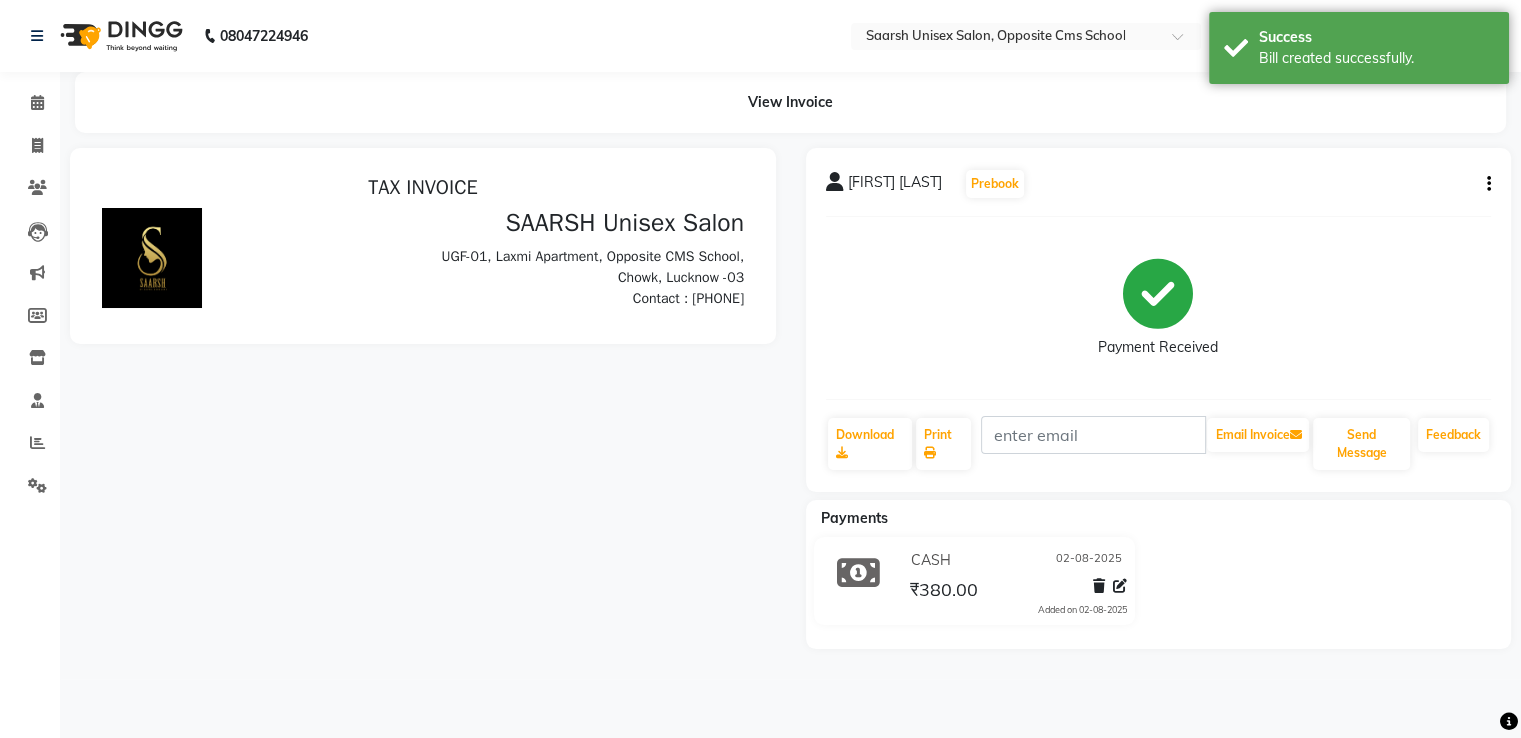 scroll, scrollTop: 0, scrollLeft: 0, axis: both 